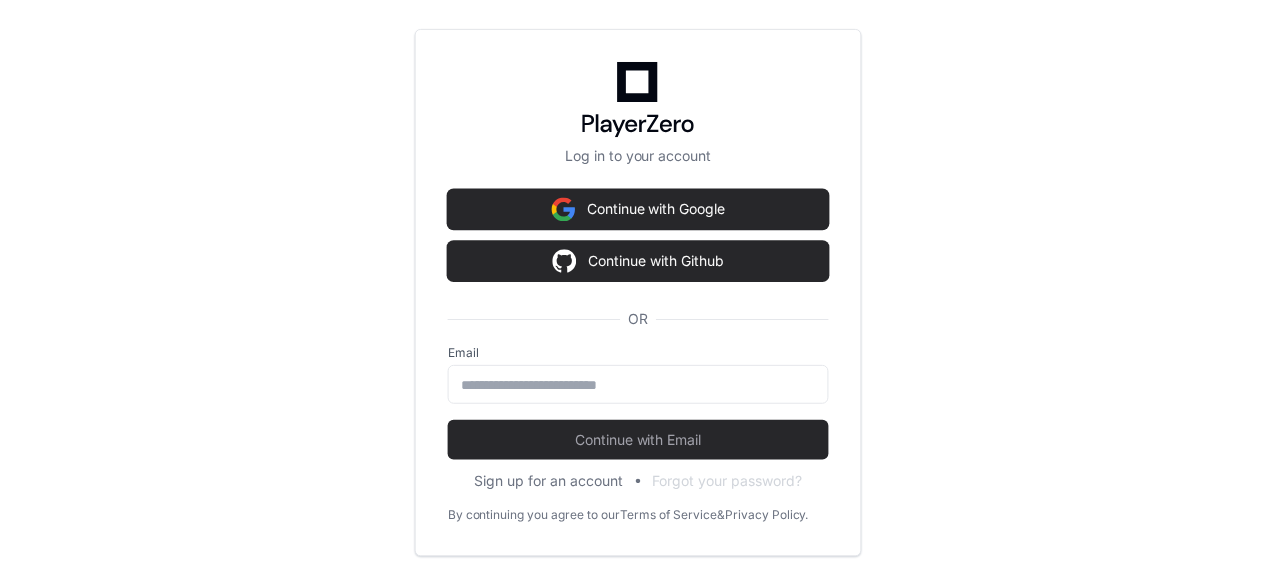 scroll, scrollTop: 0, scrollLeft: 0, axis: both 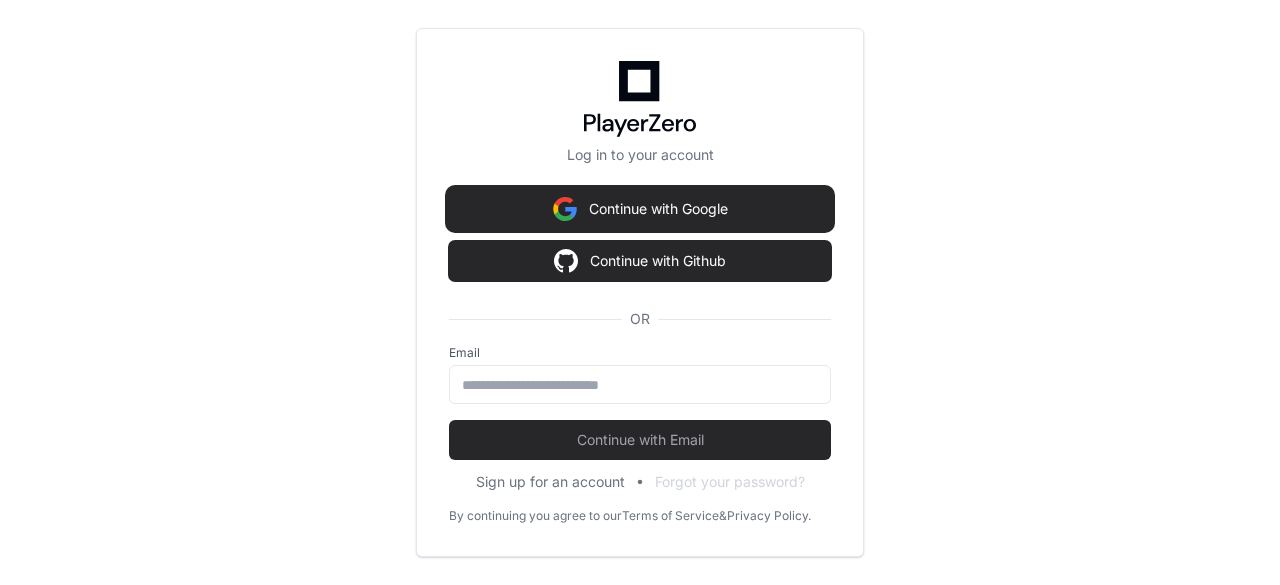 click on "Continue with Google" at bounding box center (640, 209) 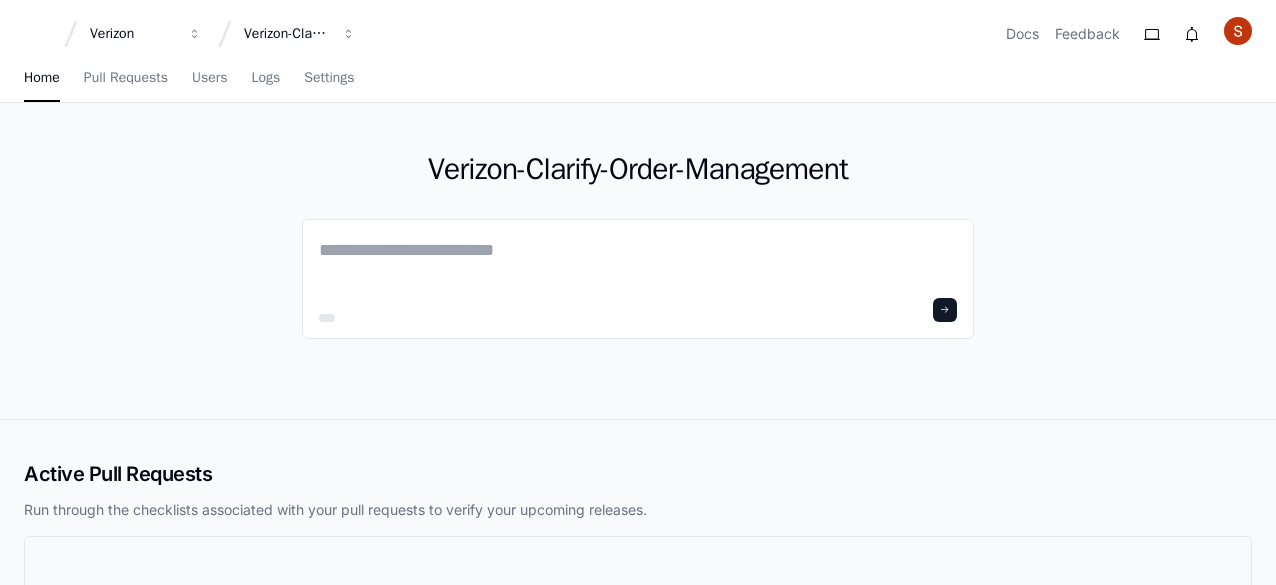 scroll, scrollTop: 0, scrollLeft: 0, axis: both 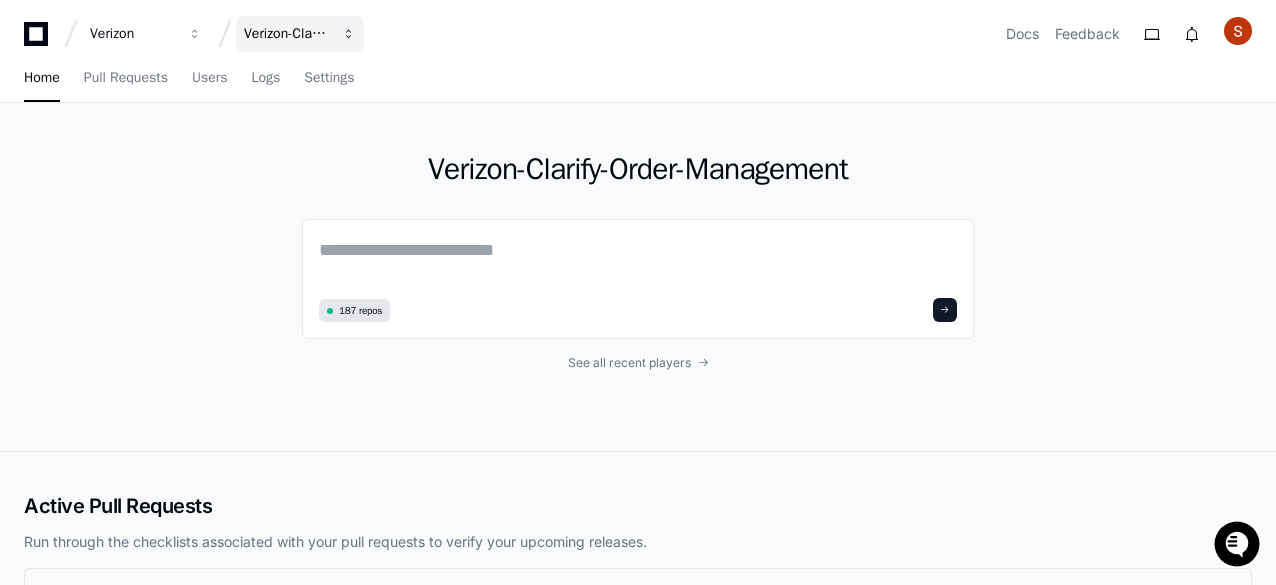 click at bounding box center [195, 34] 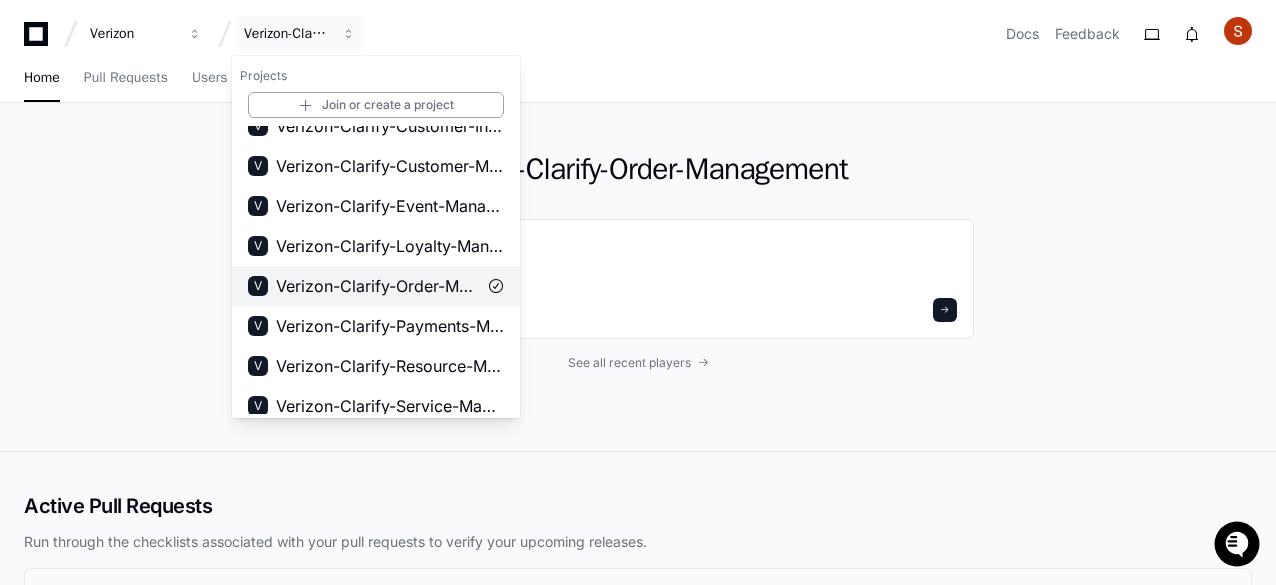 scroll, scrollTop: 392, scrollLeft: 0, axis: vertical 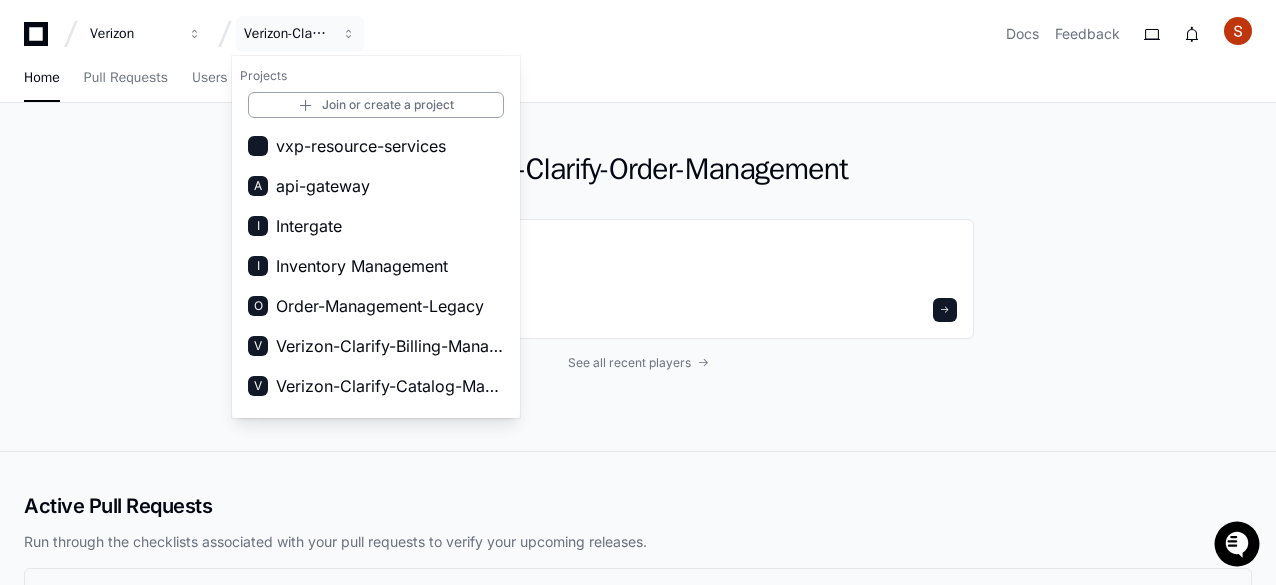 click on "Verizon-Clarify-Order-Management" 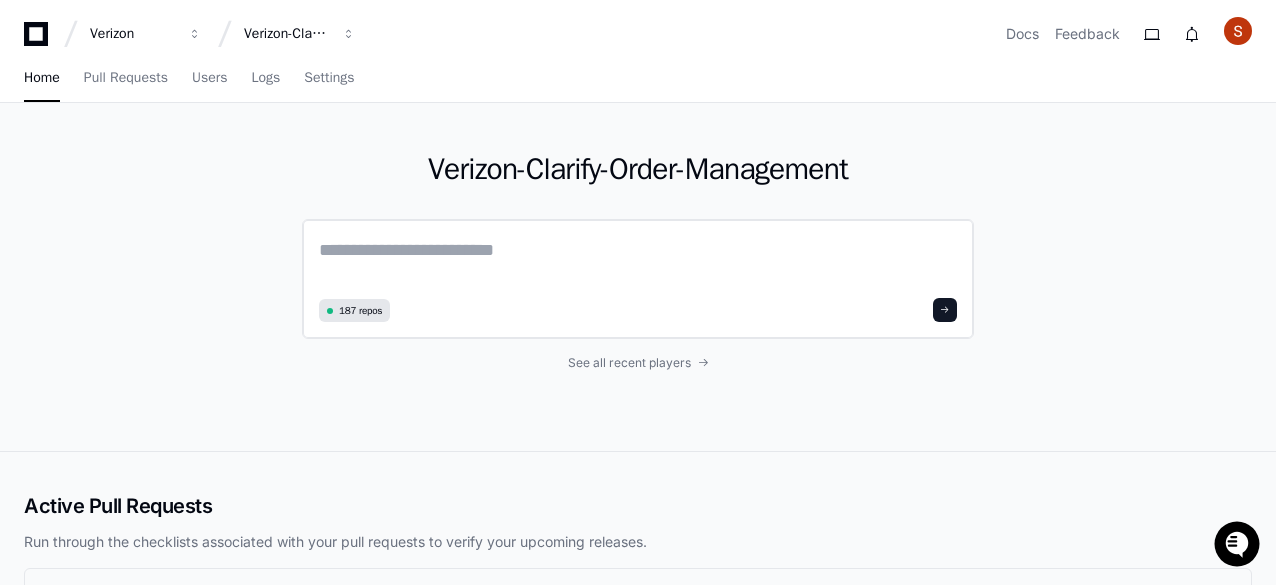 click 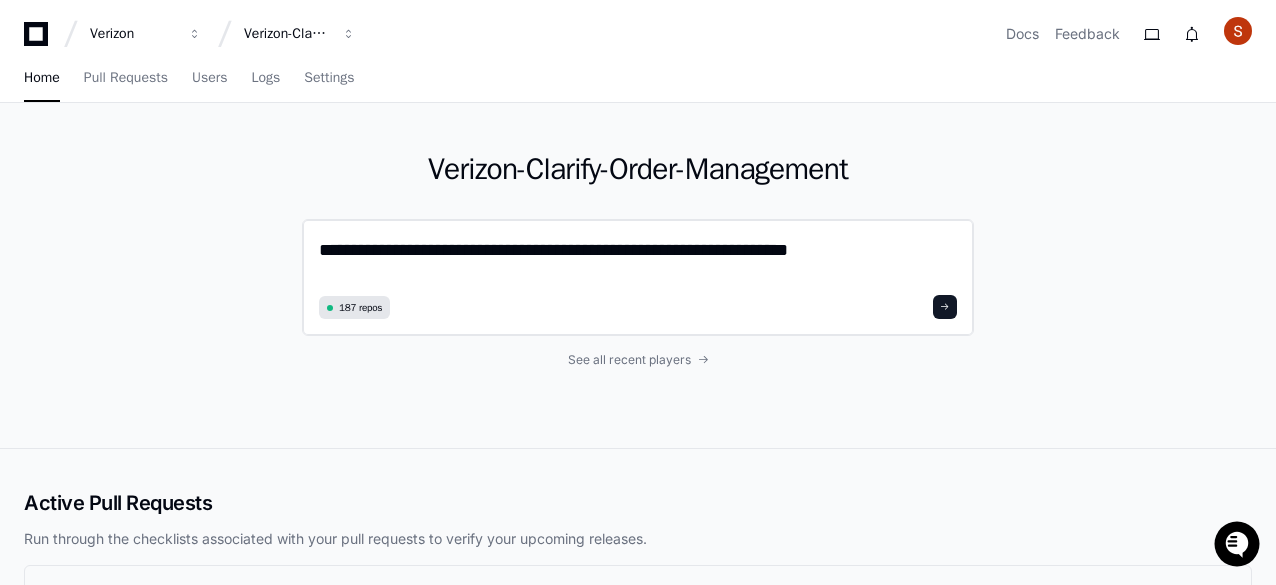 type on "**********" 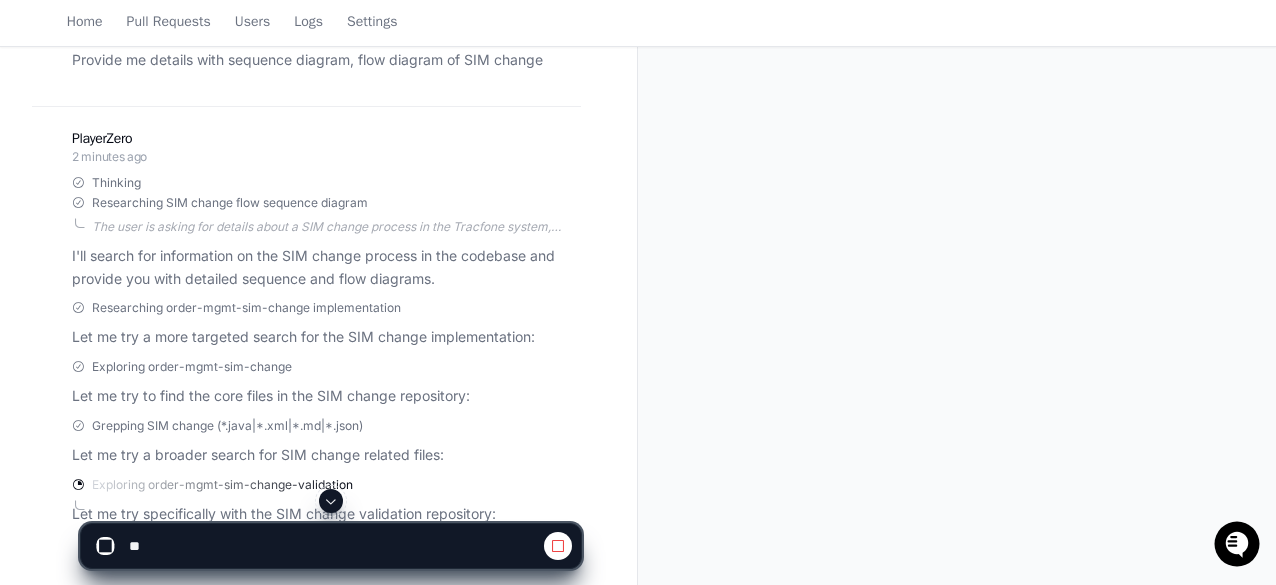scroll, scrollTop: 0, scrollLeft: 0, axis: both 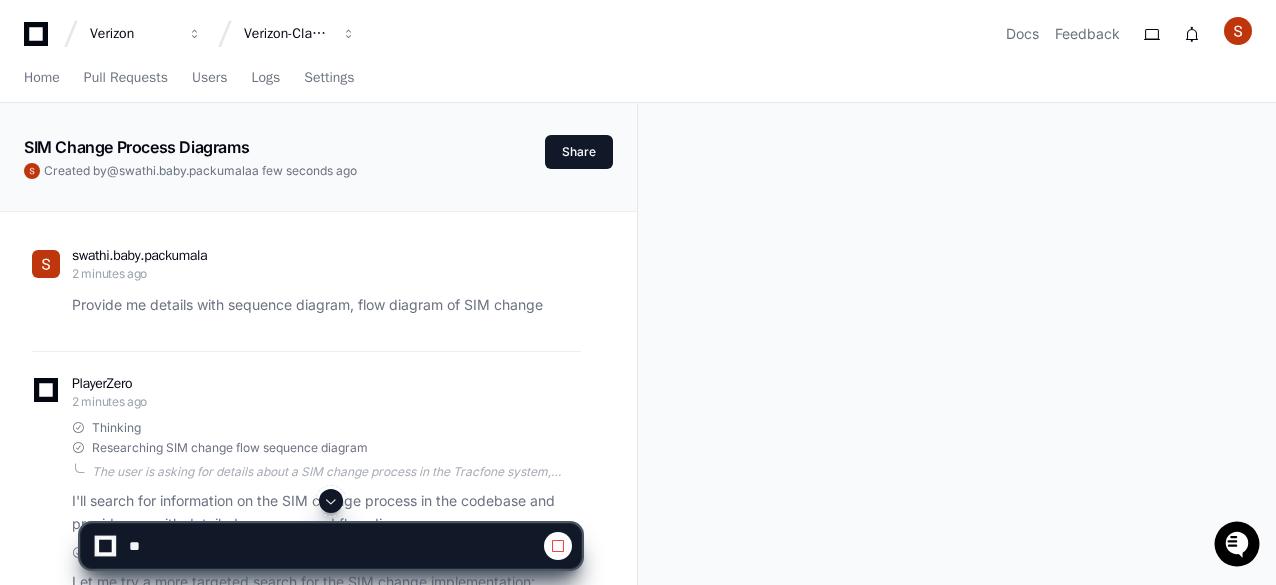 click on "Provide me details with sequence diagram, flow diagram of SIM change" 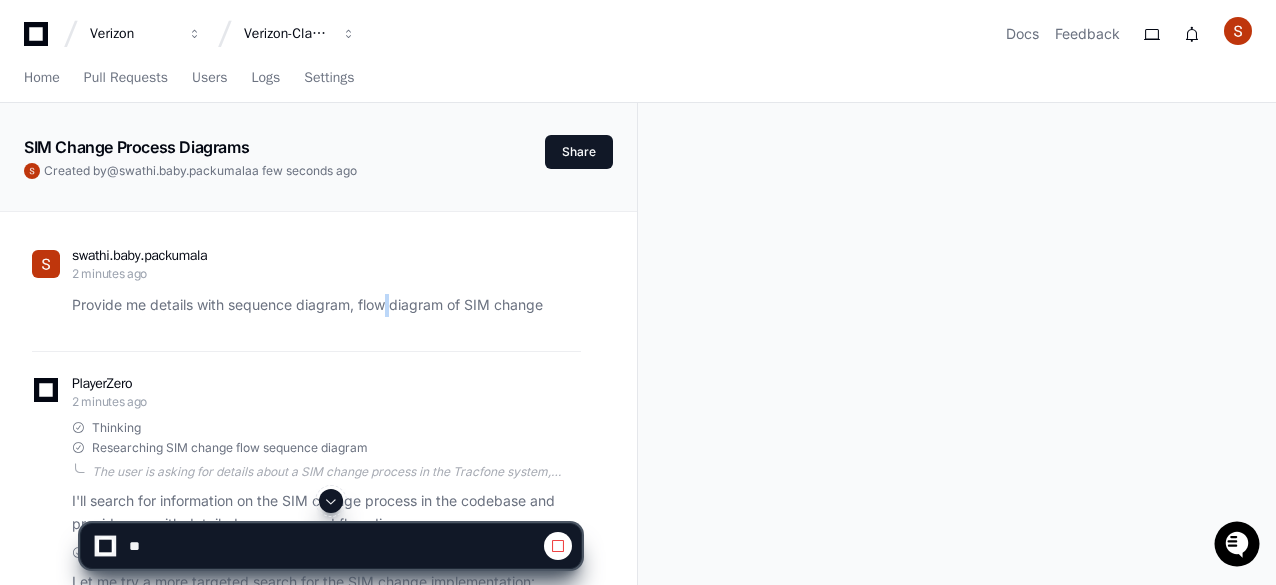 click on "Provide me details with sequence diagram, flow diagram of SIM change" 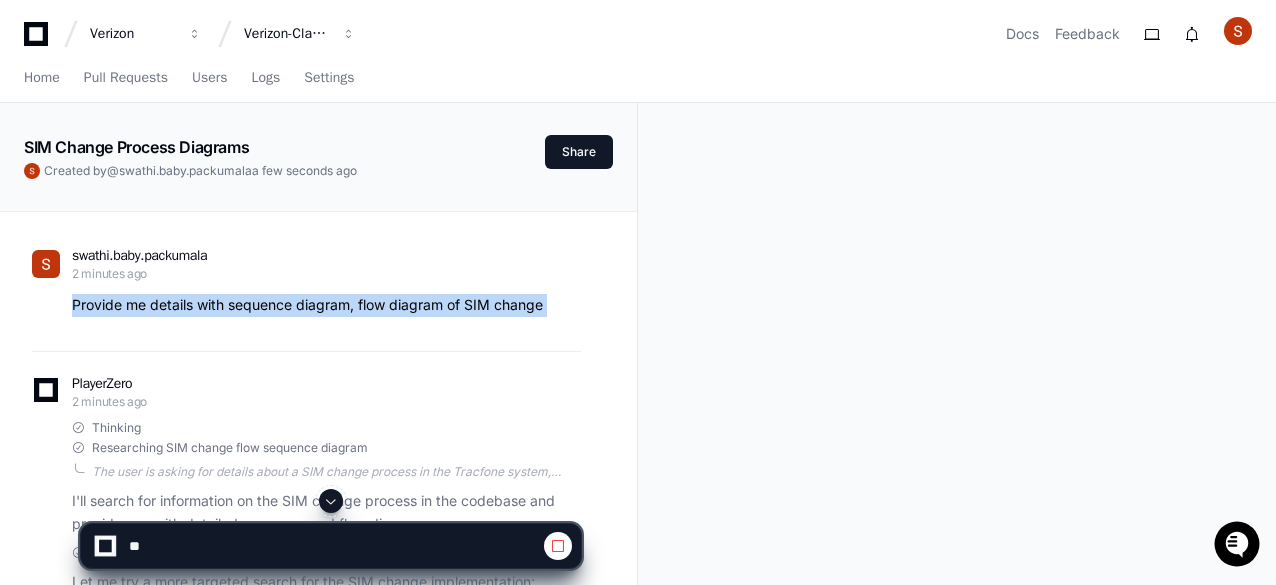click on "Provide me details with sequence diagram, flow diagram of SIM change" 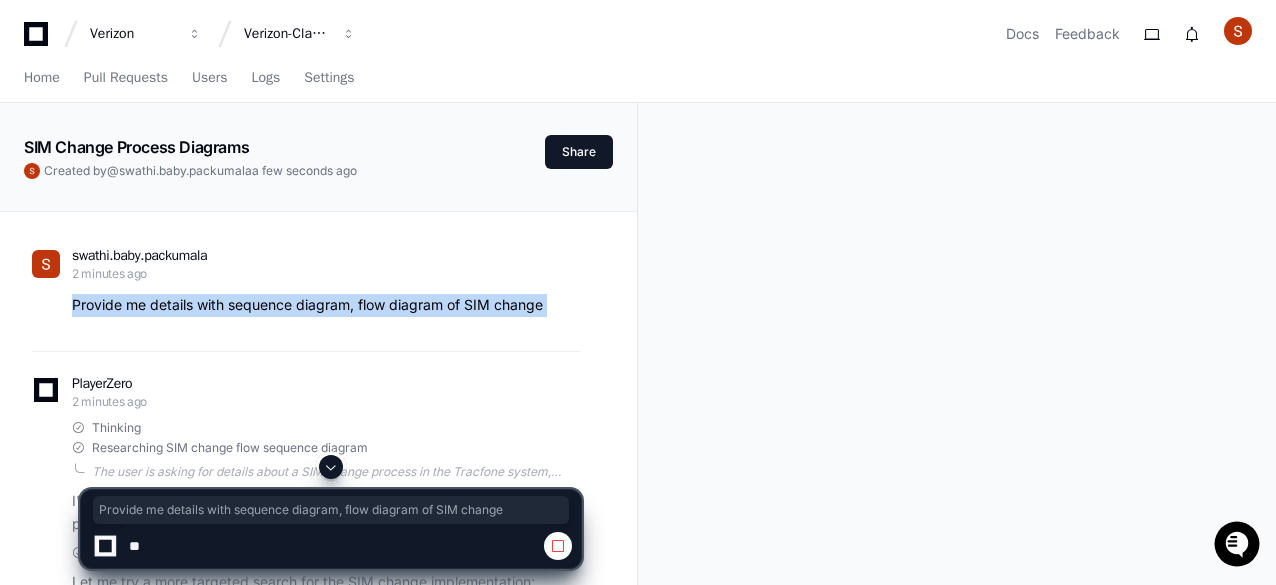copy on "Provide me details with sequence diagram, flow diagram of SIM change" 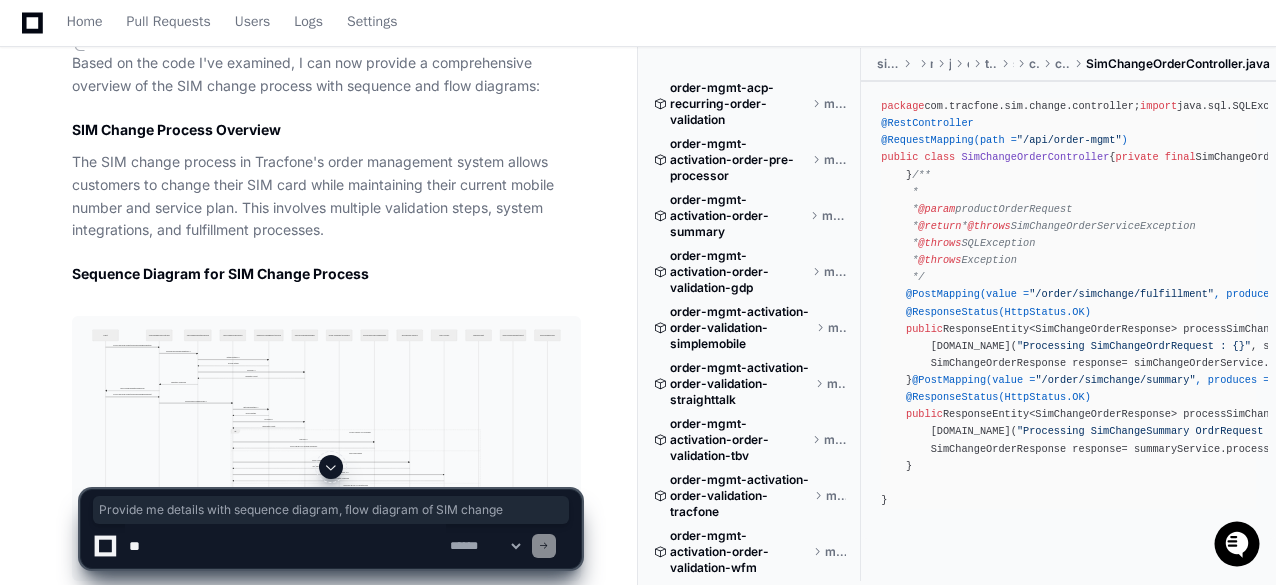 scroll, scrollTop: 1699, scrollLeft: 0, axis: vertical 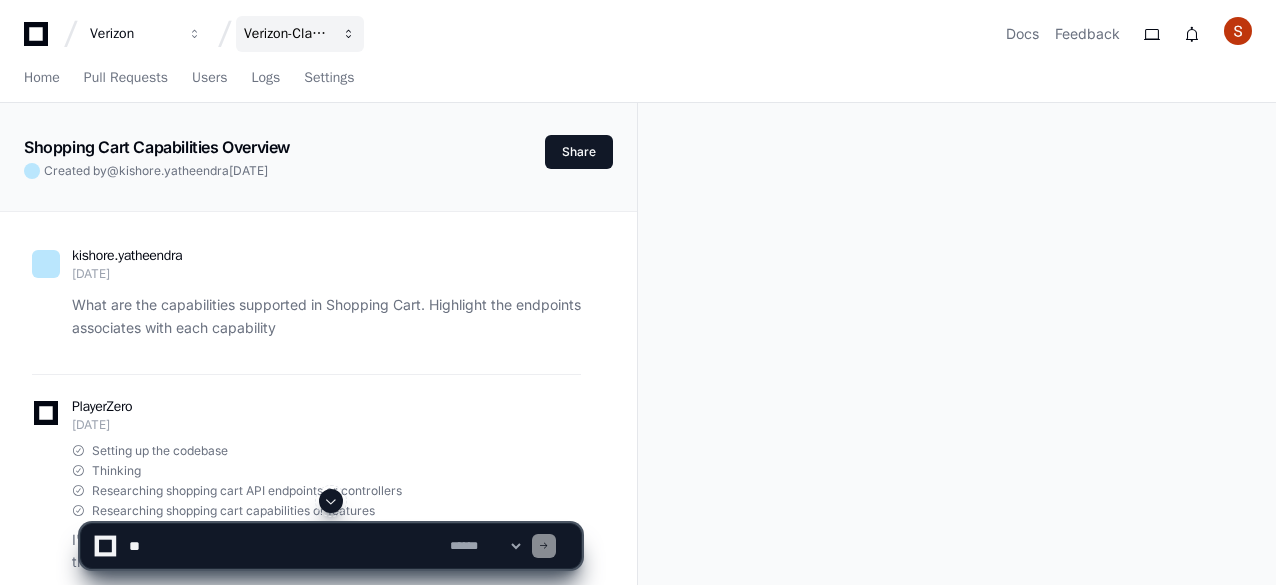 click on "Verizon-Clarify-Order-Management" at bounding box center [133, 34] 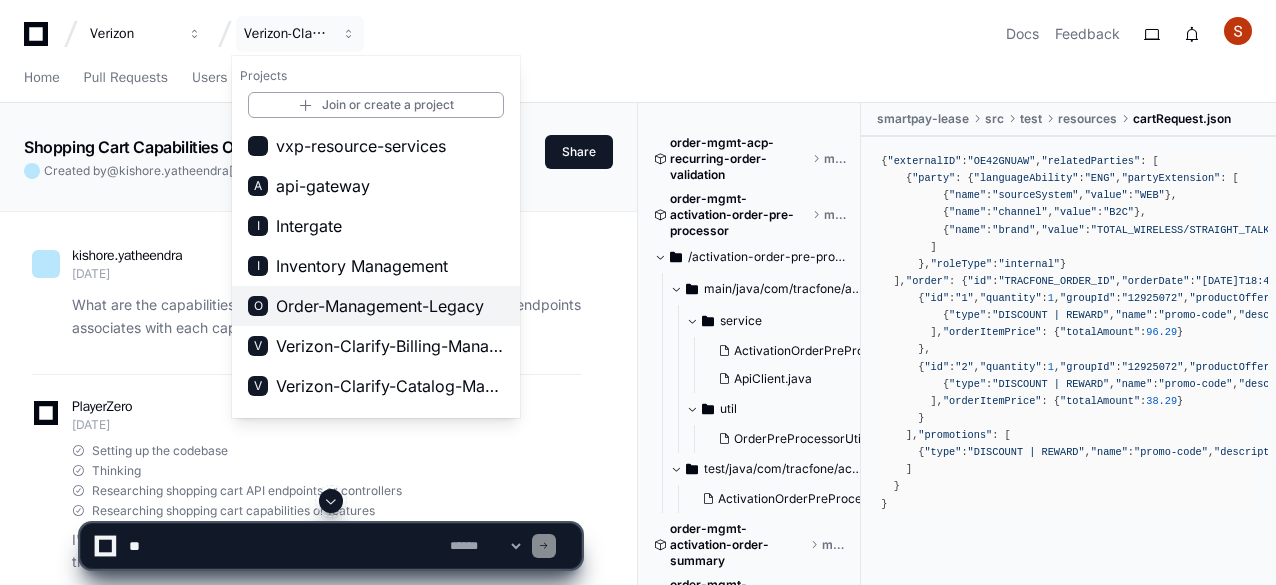 scroll, scrollTop: 0, scrollLeft: 0, axis: both 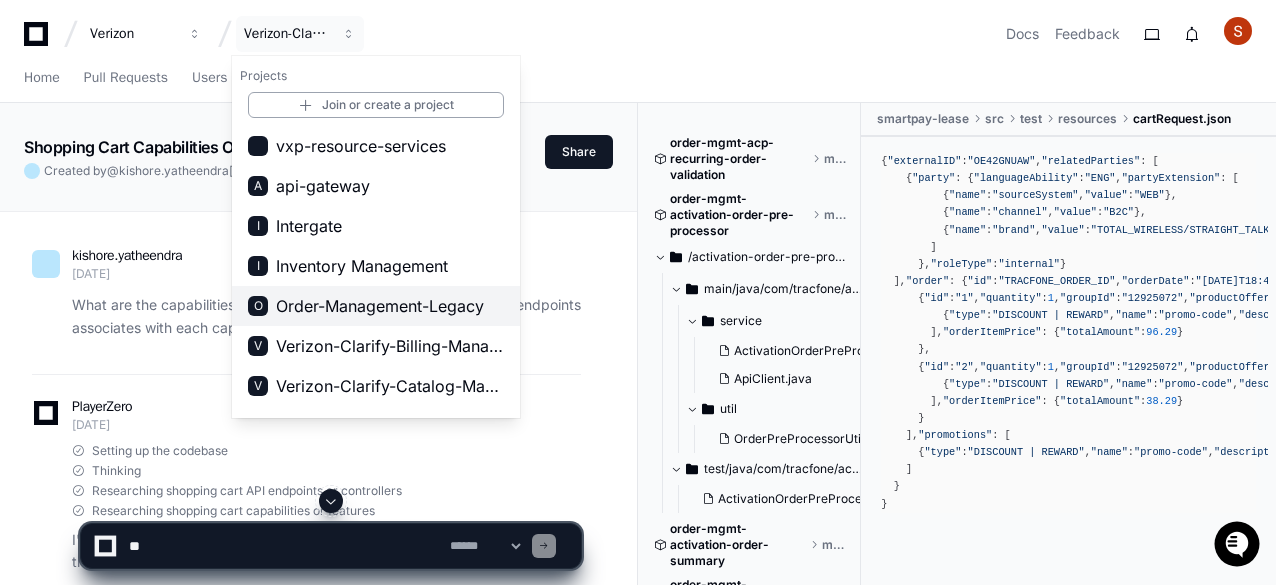 click on "Order-Management-Legacy" at bounding box center [380, 306] 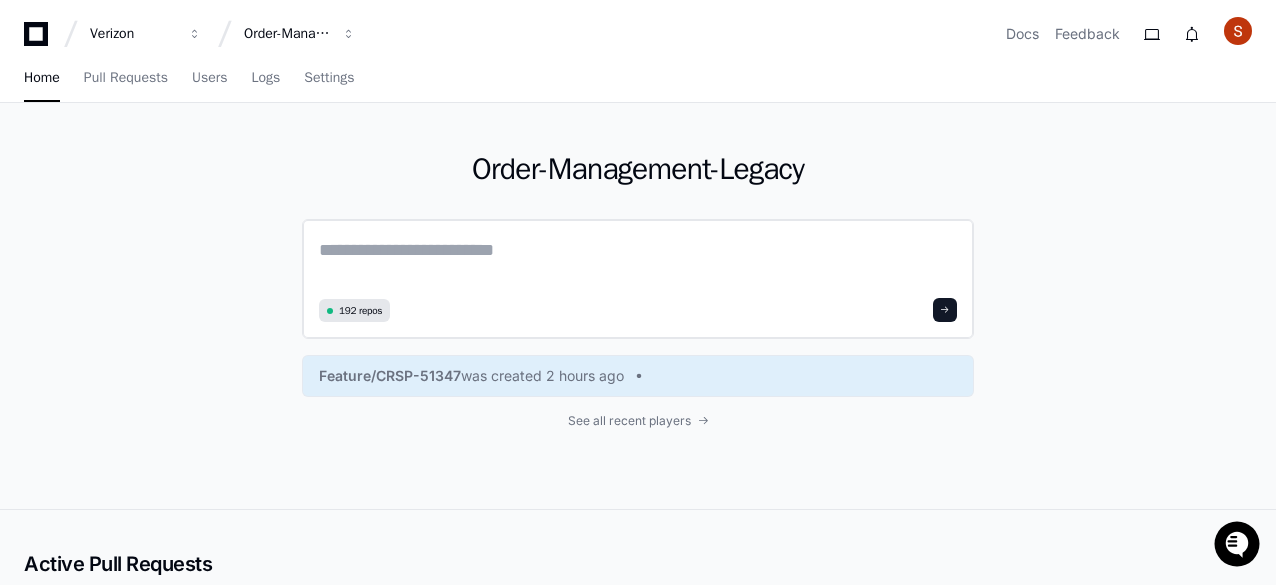 click 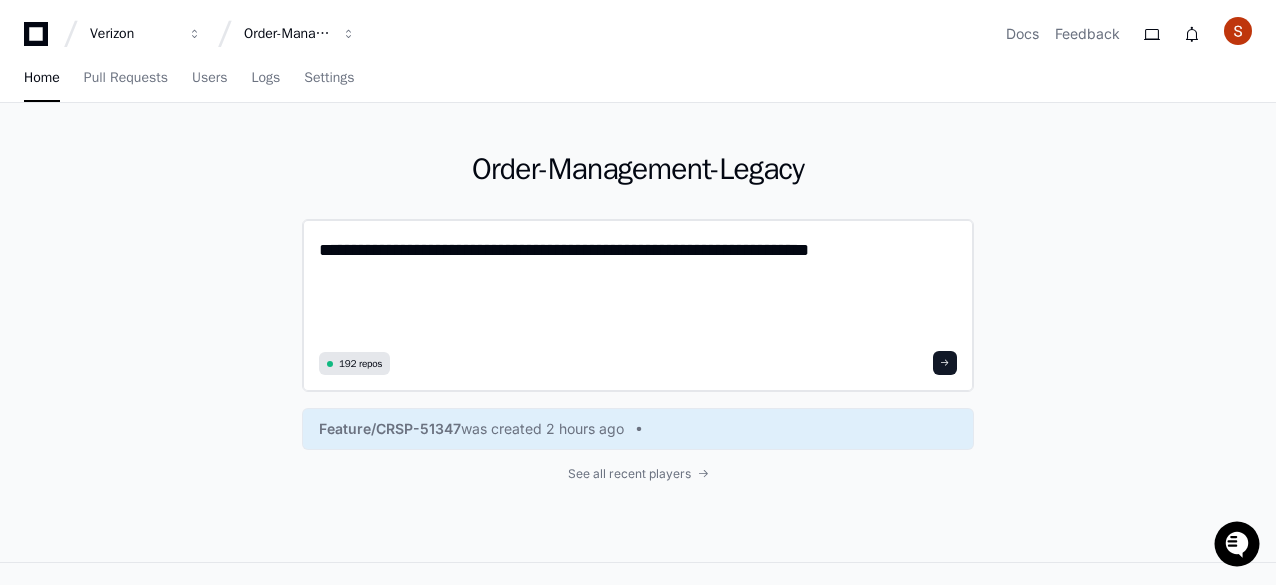 scroll, scrollTop: 0, scrollLeft: 0, axis: both 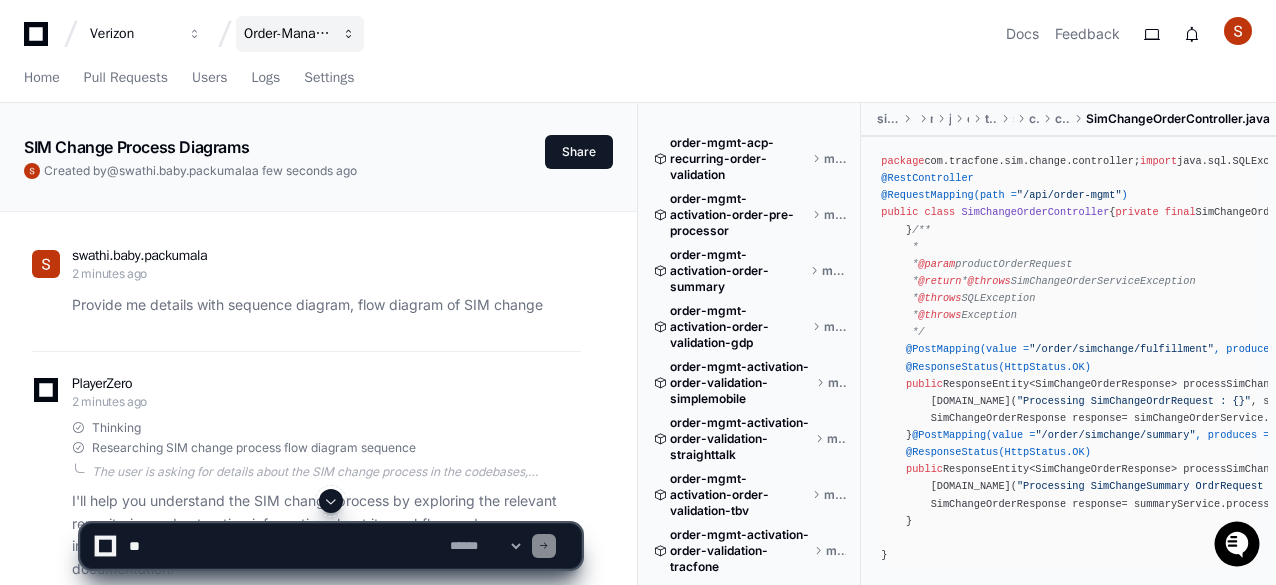 click on "Order-Management-Legacy" at bounding box center (133, 34) 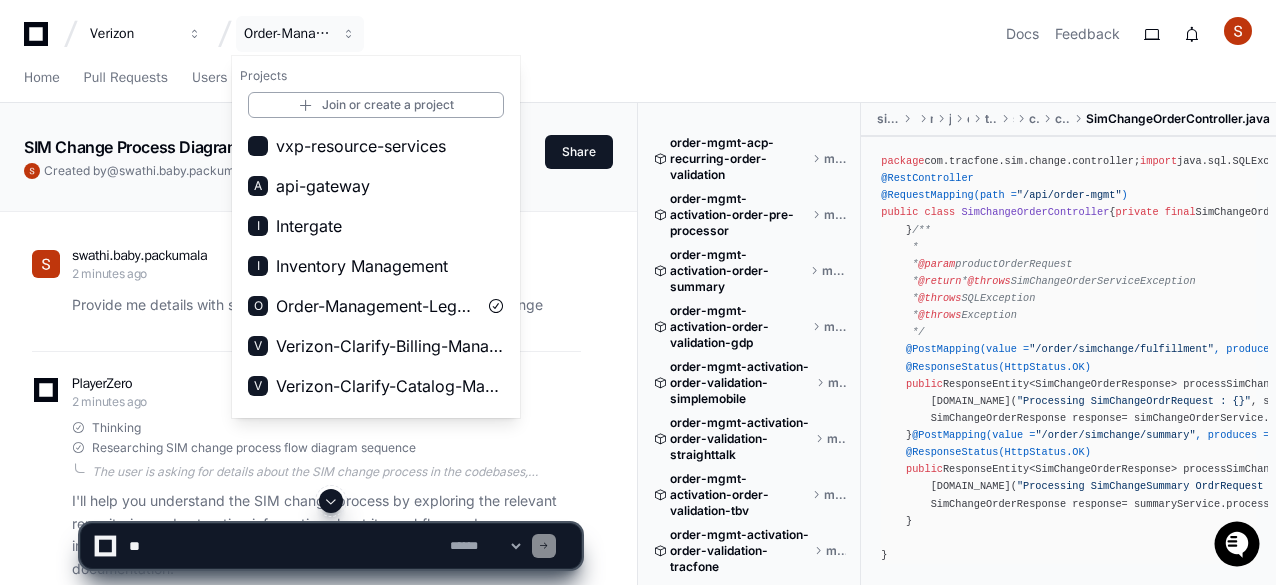 click on "Verizon Order-Management-Legacy Projects  Join or create a project       vxp-resource-services  A  api-gateway  I  Intergate  I  Inventory Management  O  Order-Management-Legacy  V  Verizon-Clarify-Billing-Management  V  Verizon-Clarify-Catalog-Management  V  Verizon-Clarify-Customer-Integrations  V  Verizon-Clarify-Customer-Management  V  Verizon-Clarify-Event-Management  V  Verizon-Clarify-Loyalty-Management  V  Verizon-Clarify-Order-Management  V  Verizon-Clarify-Payments-Management  V  Verizon-Clarify-Resource-Management  V  Verizon-Clarify-Service-Management  V  Verizon-Clarify-Service-Qualifications  V  vxp-shoppingcart-services  Docs  Feedback" at bounding box center [638, 34] 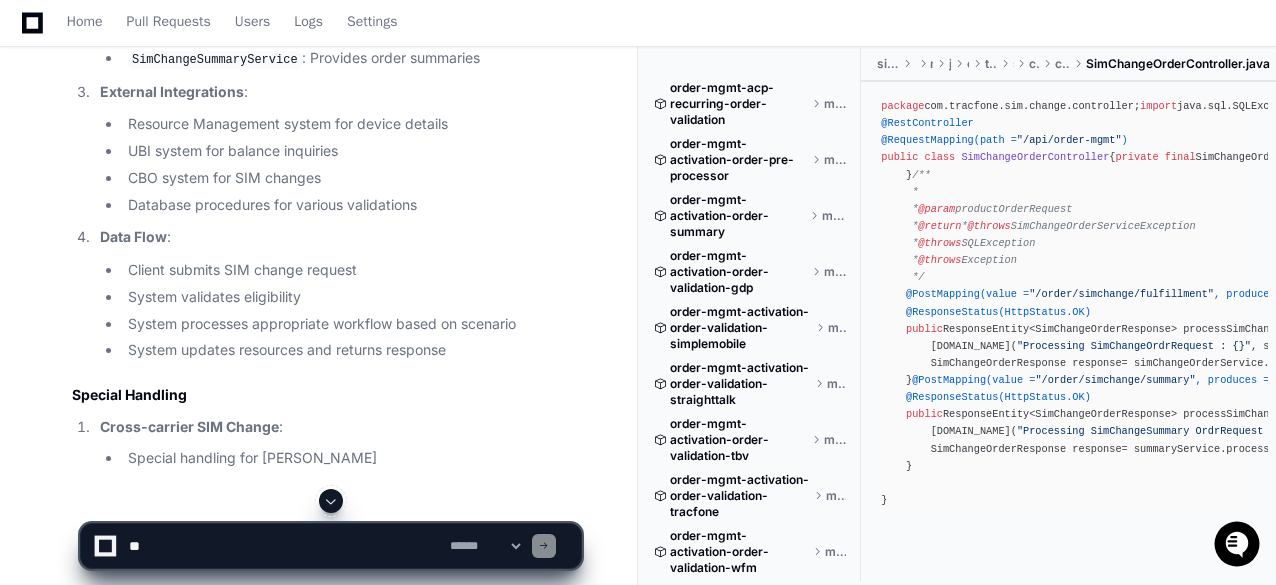 scroll, scrollTop: 3799, scrollLeft: 0, axis: vertical 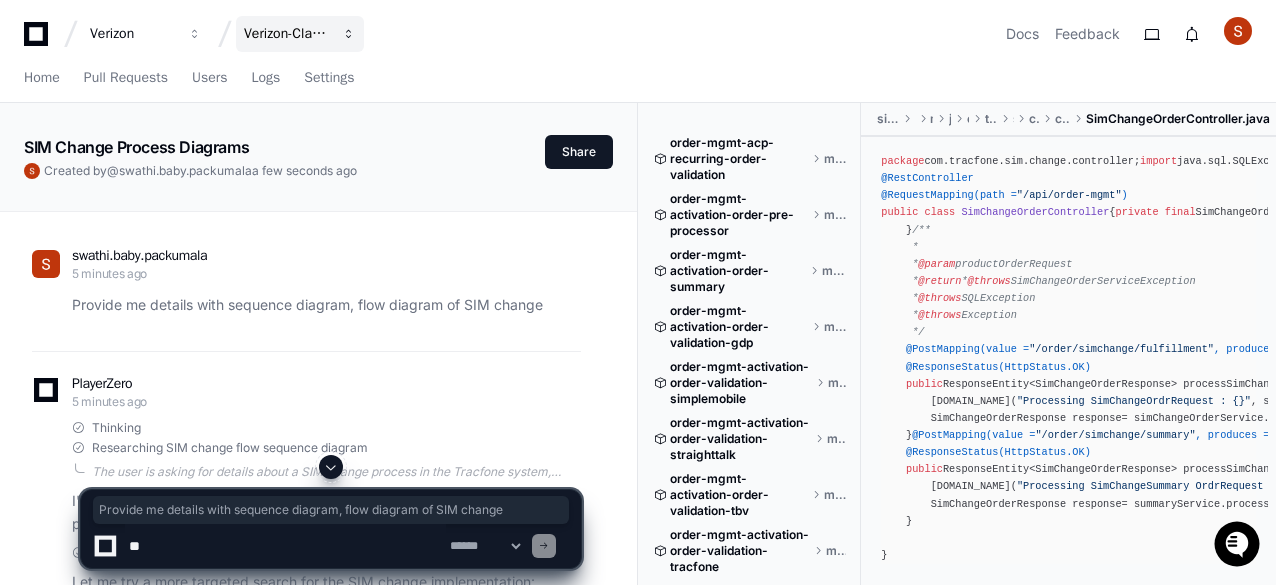 click on "Verizon-Clarify-Order-Management" at bounding box center (133, 34) 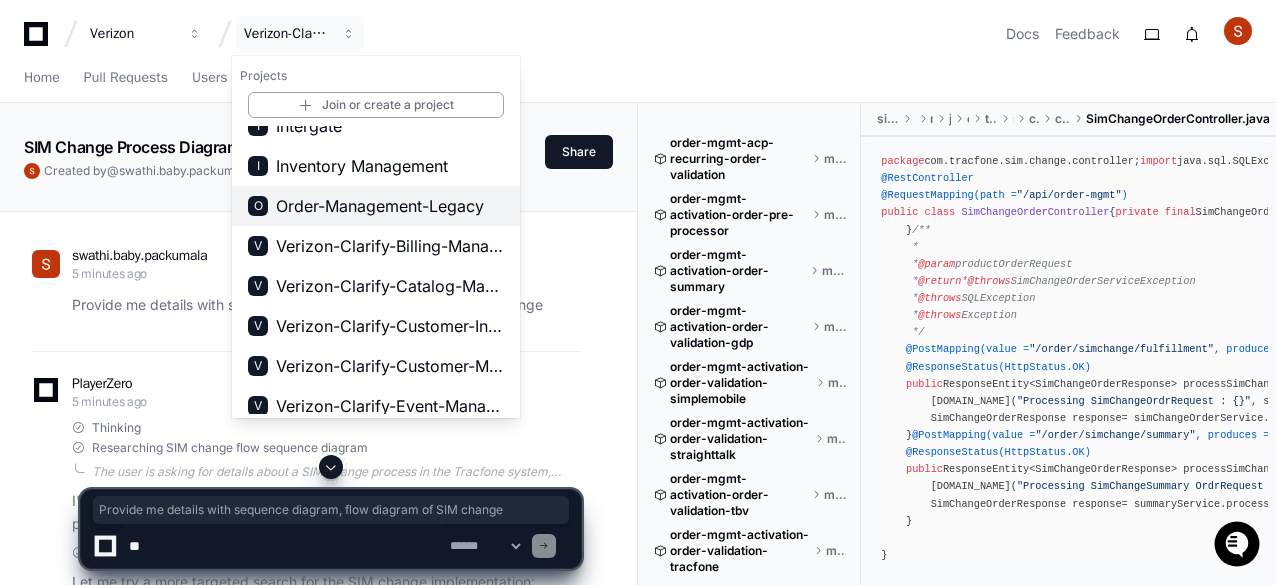 scroll, scrollTop: 200, scrollLeft: 0, axis: vertical 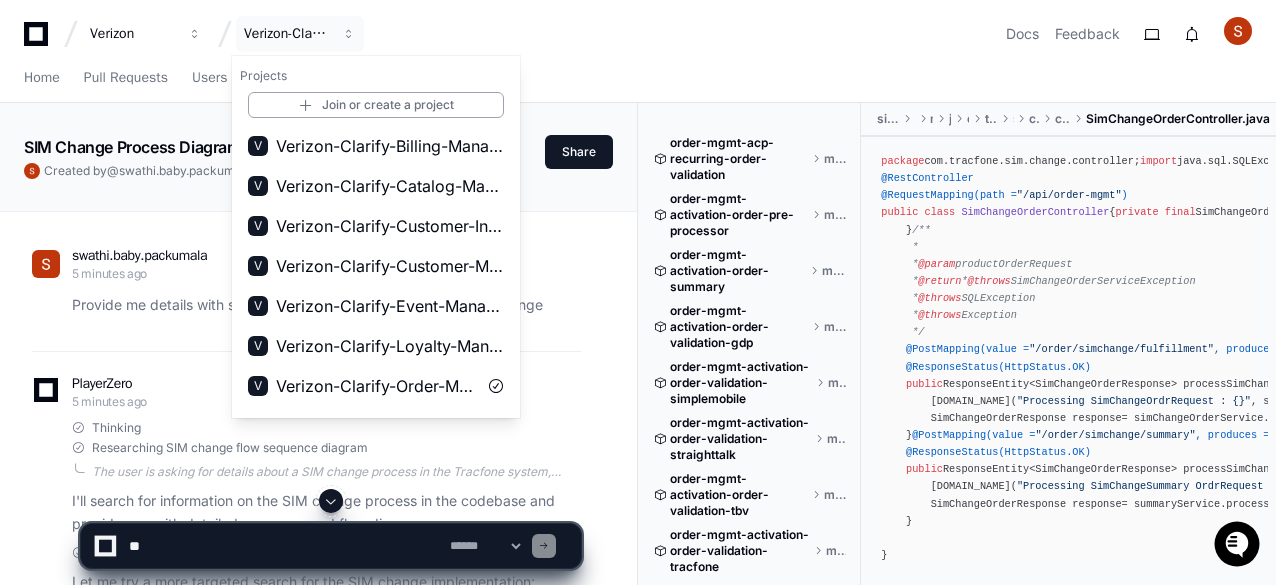 click on "swathi.baby.packumala 5 minutes ago Provide me details with sequence diagram, flow diagram of SIM change
PlayerZero 5 minutes ago Thinking Researching SIM change flow sequence diagram I'll search for information on the SIM change process in the codebase and provide you with detailed sequence and flow diagrams.
Researching order-mgmt-sim-change implementation Let me try a more targeted search for the SIM change implementation:
Exploring order-mgmt-sim-change Let me try to find the core files in the SIM change repository:
Grepping SIM change (*.java|*.xml|*.md|*.json) Let me try a broader search for SIM change related files:
Exploring order-mgmt-sim-change-validation Let me try specifically with the SIM change validation repository:
Grepping SimChange Let me search for SIM change in any file formats:
Exploring order-mgmt-sim-change Let me check the structure of the SIM change repository and read the key files to understand the flow:
2 3" 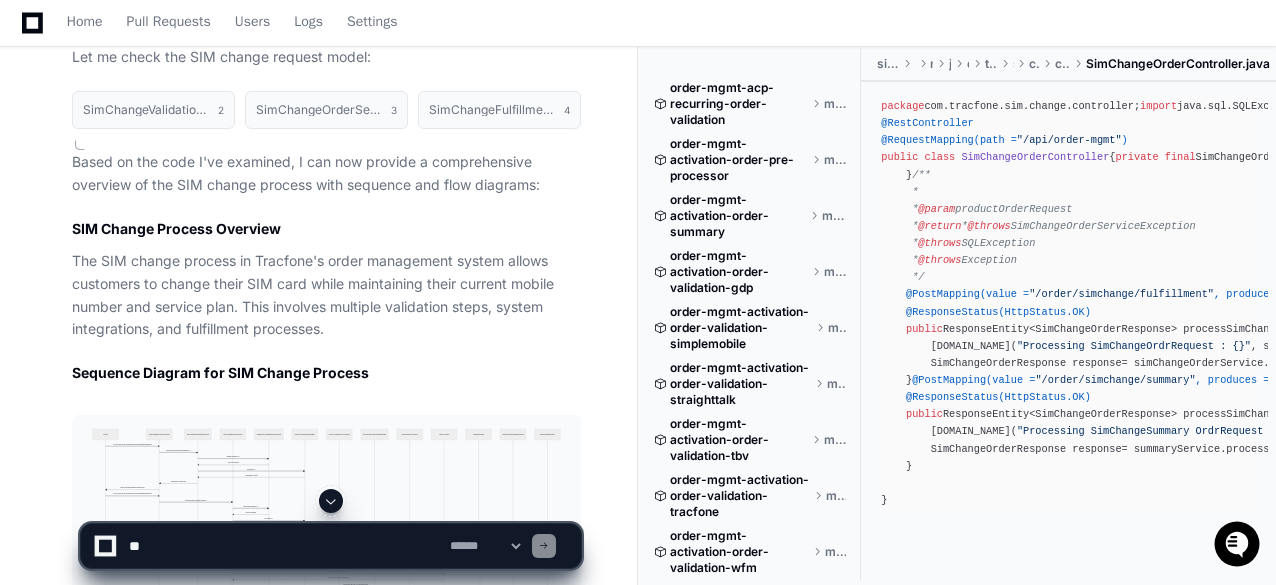 scroll, scrollTop: 1300, scrollLeft: 0, axis: vertical 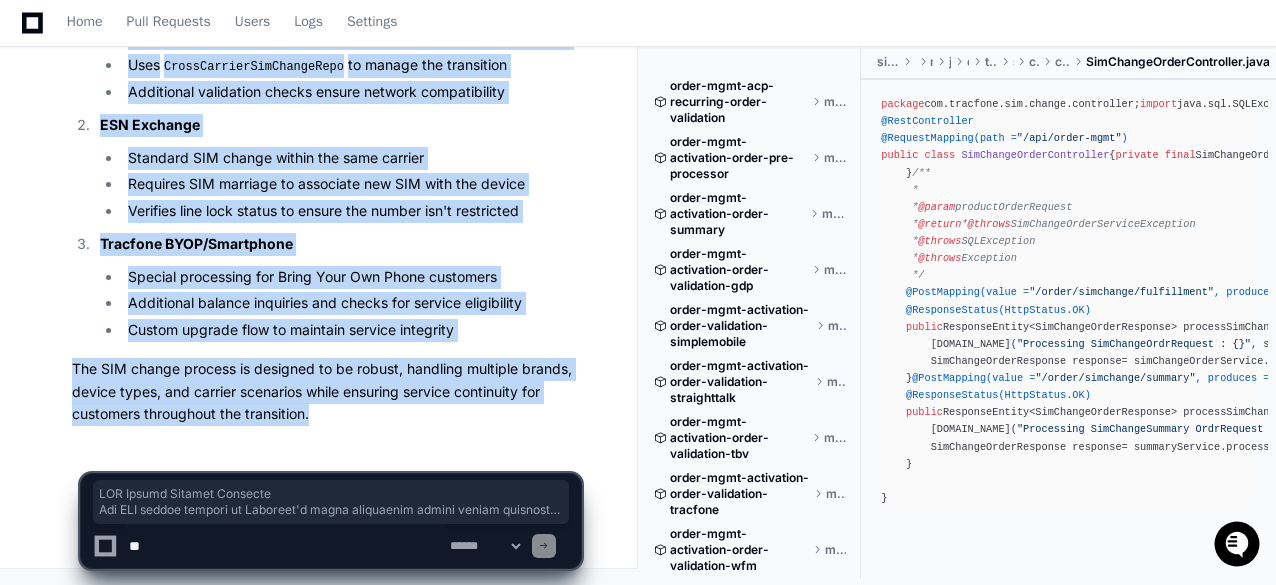 drag, startPoint x: 57, startPoint y: 325, endPoint x: 324, endPoint y: 417, distance: 282.40573 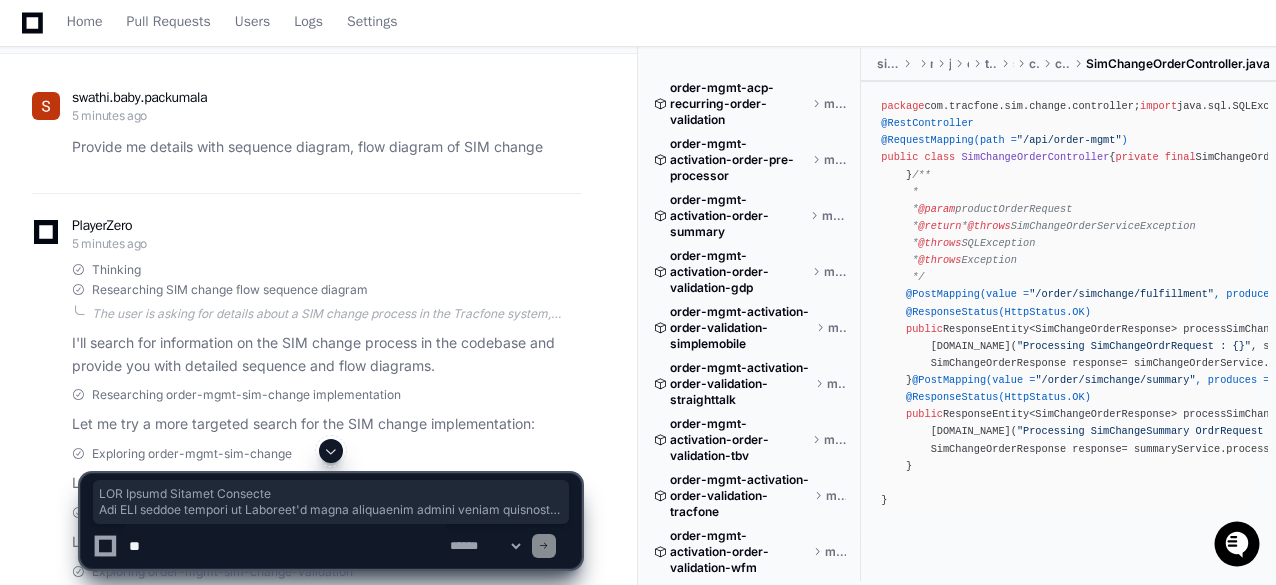 scroll, scrollTop: 0, scrollLeft: 0, axis: both 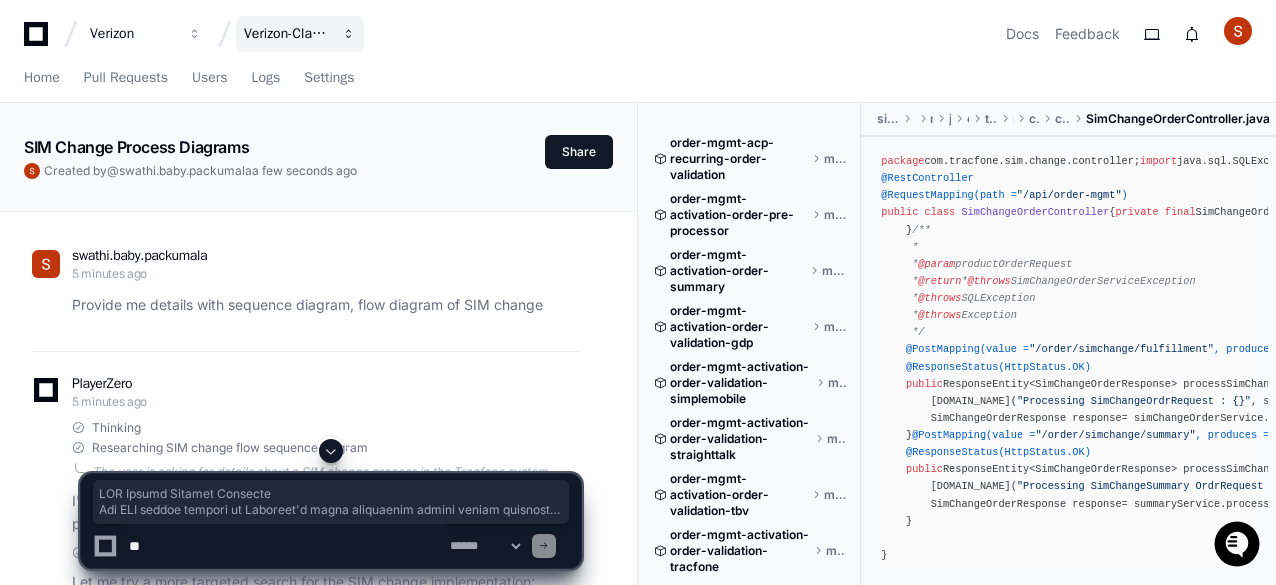 click at bounding box center [195, 34] 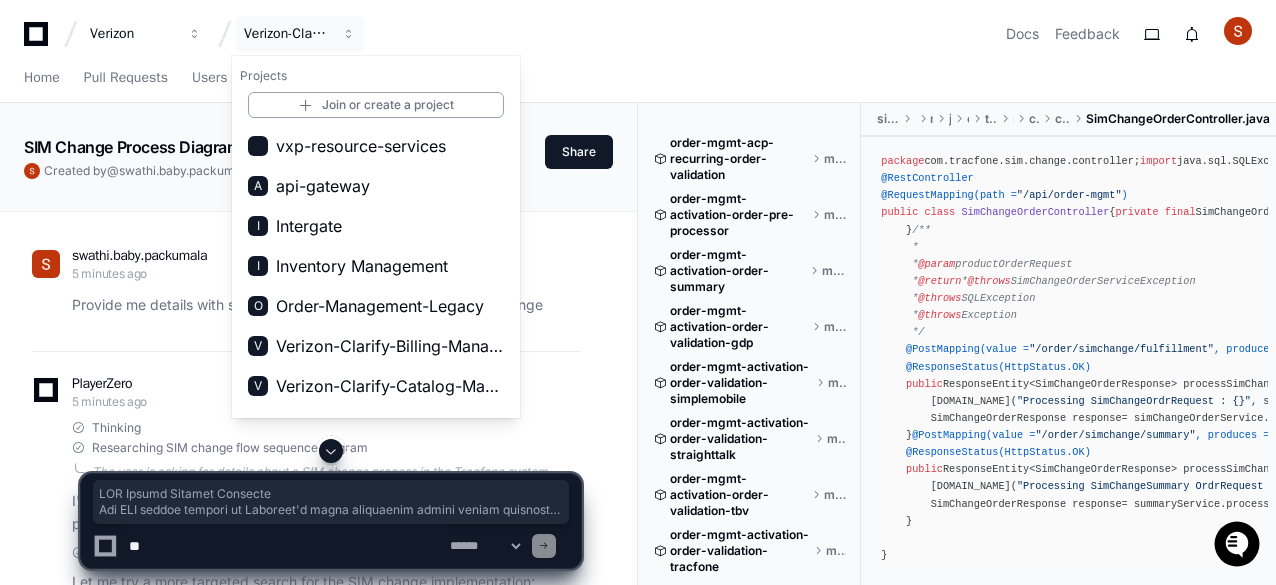 click on "swathi.baby.packumala 5 minutes ago Provide me details with sequence diagram, flow diagram of SIM change
PlayerZero 5 minutes ago Thinking Researching SIM change flow sequence diagram I'll search for information on the SIM change process in the codebase and provide you with detailed sequence and flow diagrams.
Researching order-mgmt-sim-change implementation Let me try a more targeted search for the SIM change implementation:
Exploring order-mgmt-sim-change Let me try to find the core files in the SIM change repository:
Grepping SIM change (*.java|*.xml|*.md|*.json) Let me try a broader search for SIM change related files:
Exploring order-mgmt-sim-change-validation Let me try specifically with the SIM change validation repository:
Grepping SimChange Let me search for SIM change in any file formats:
Exploring order-mgmt-sim-change Let me check the structure of the SIM change repository and read the key files to understand the flow:
2 3" 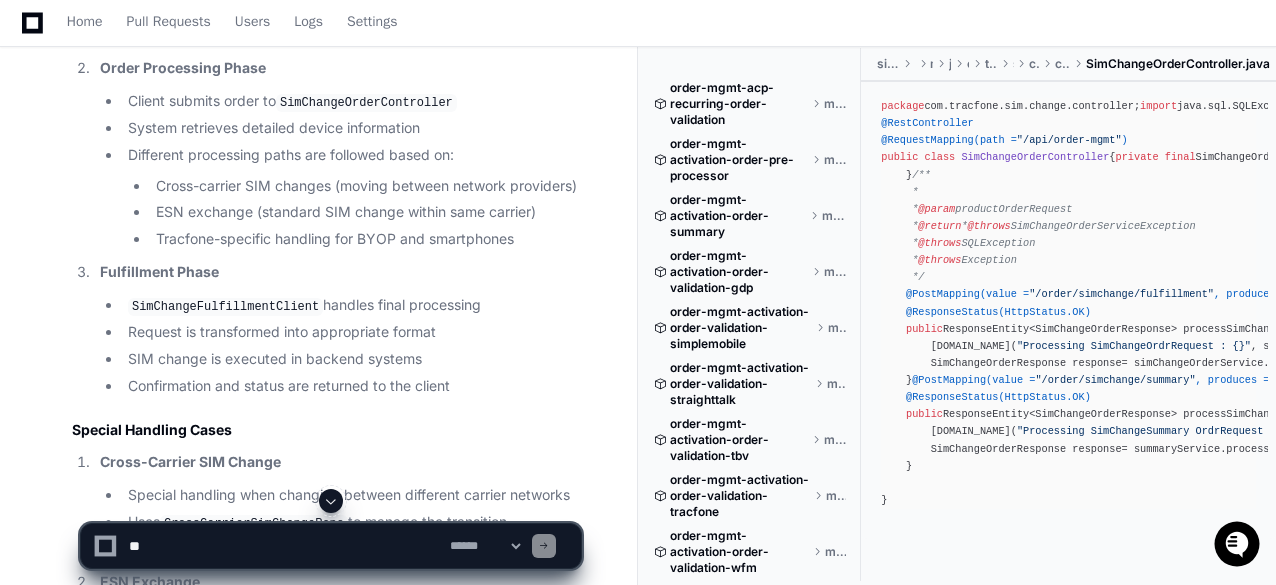 scroll, scrollTop: 4100, scrollLeft: 0, axis: vertical 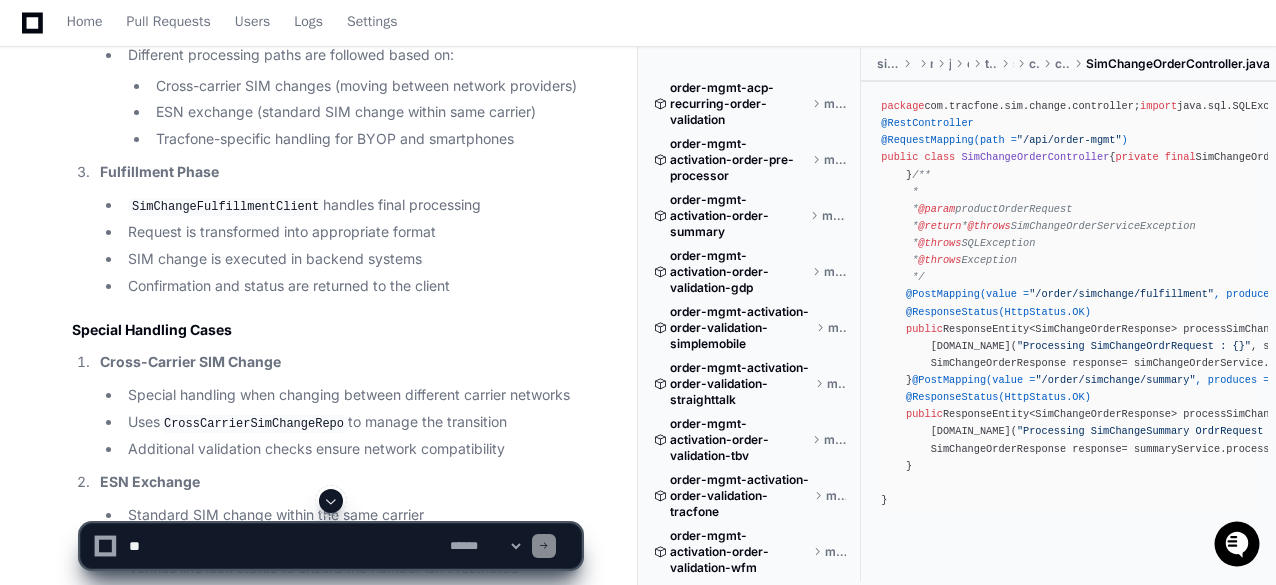 click 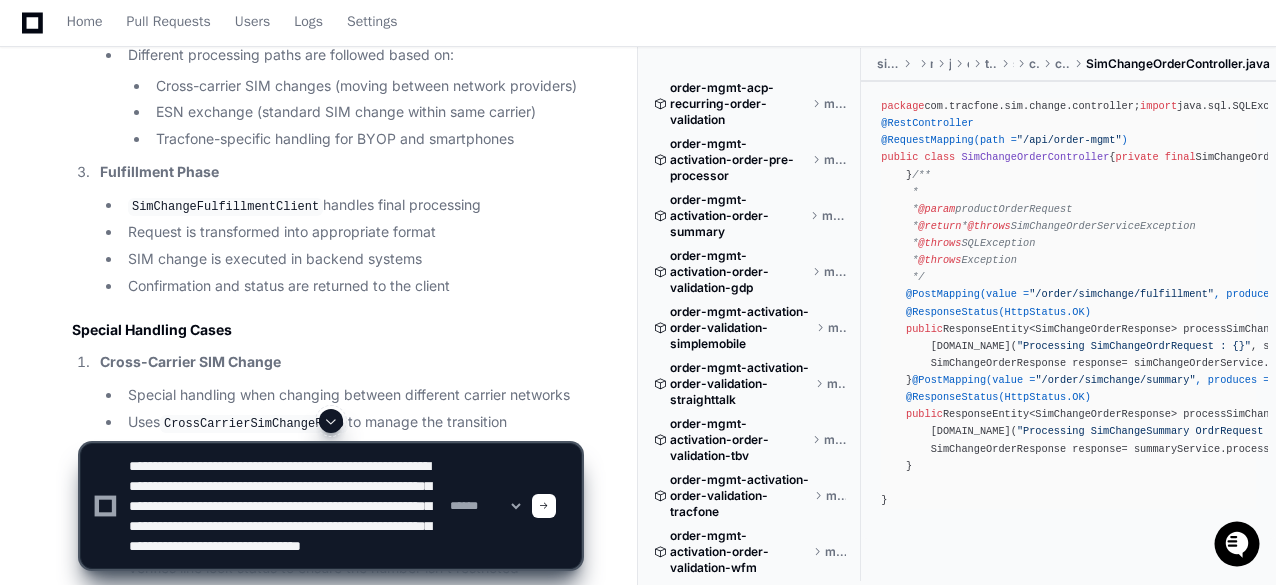 scroll, scrollTop: 0, scrollLeft: 0, axis: both 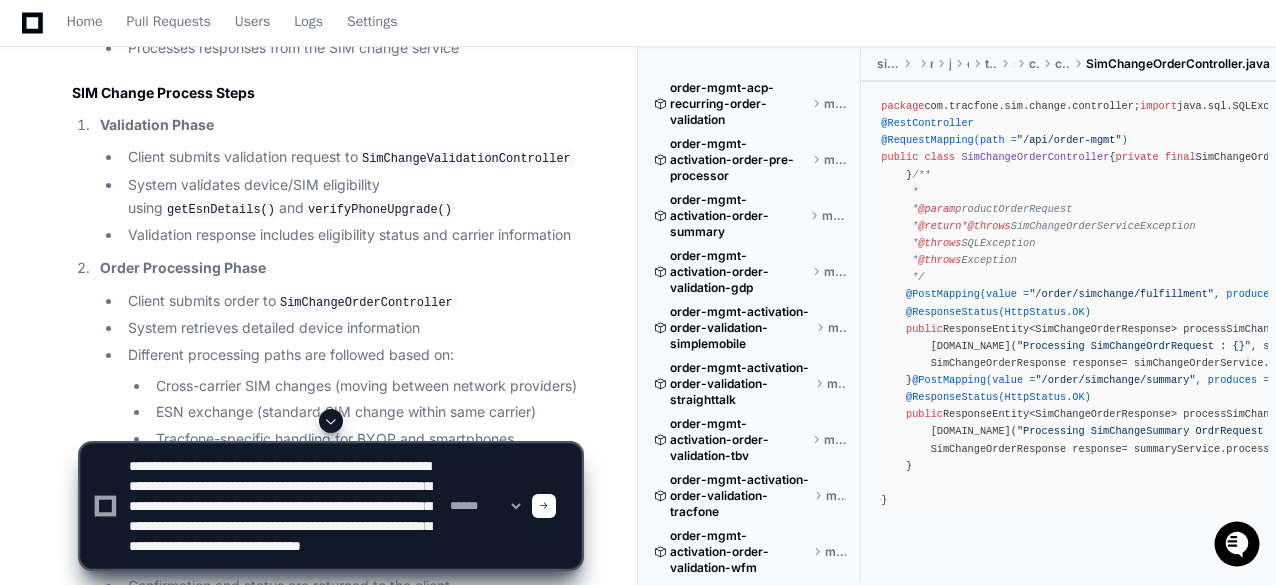click 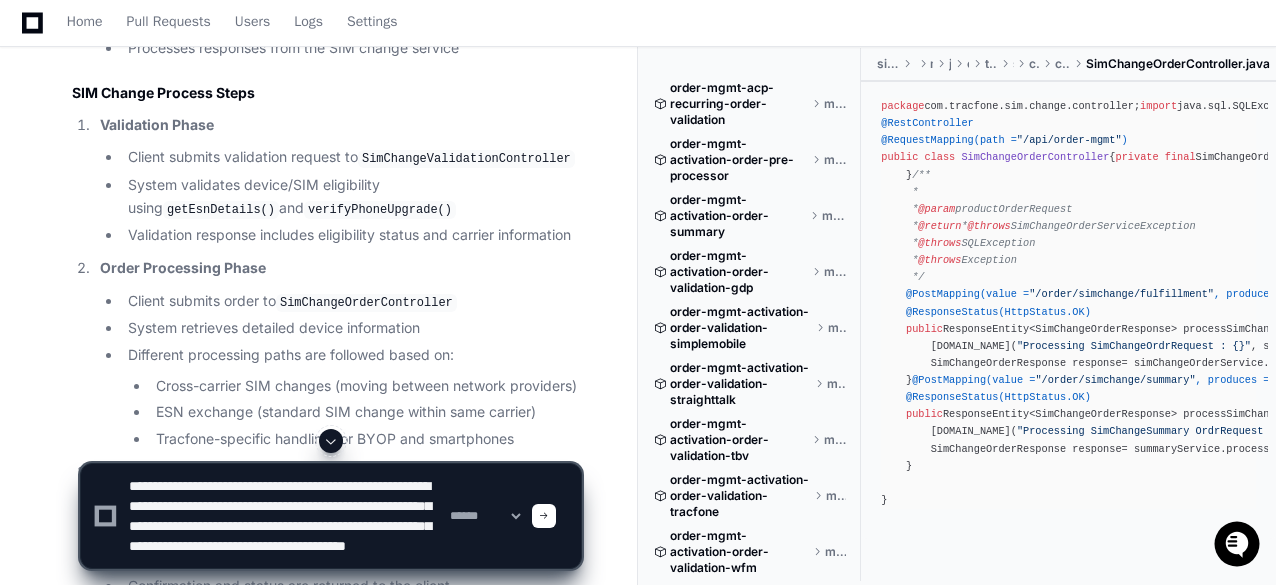 scroll, scrollTop: 40, scrollLeft: 0, axis: vertical 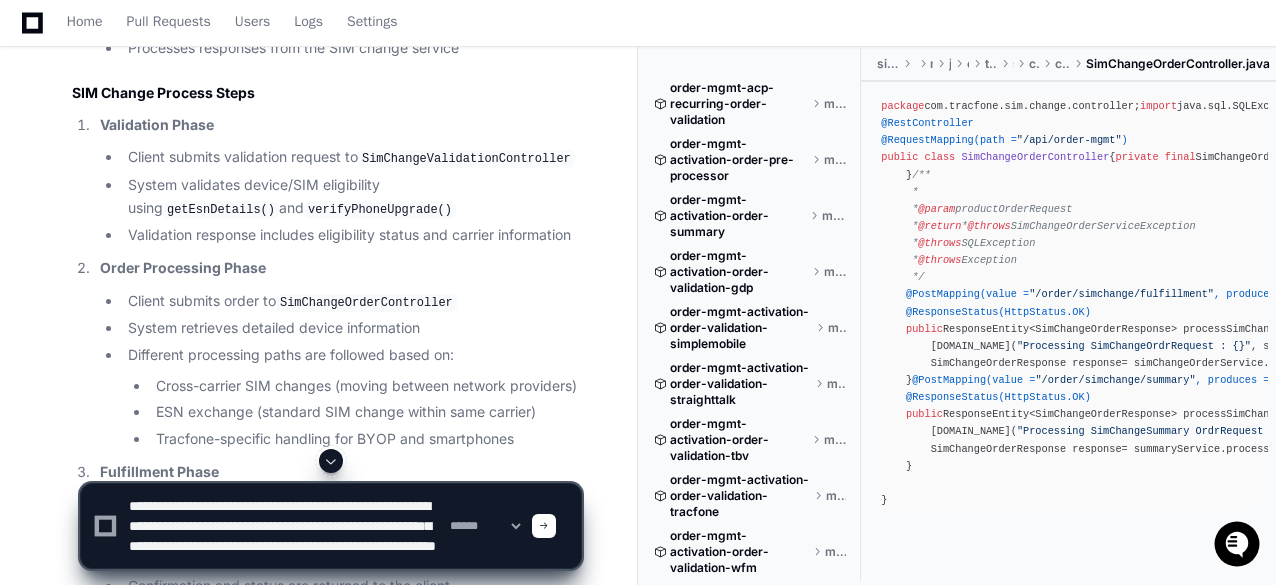 click 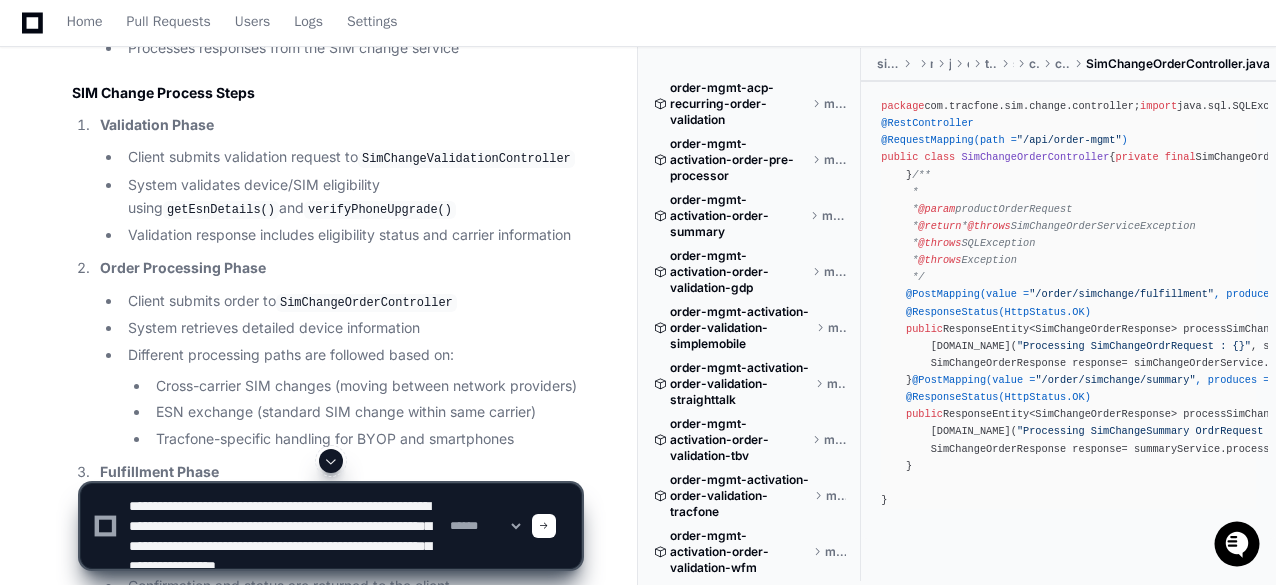 click 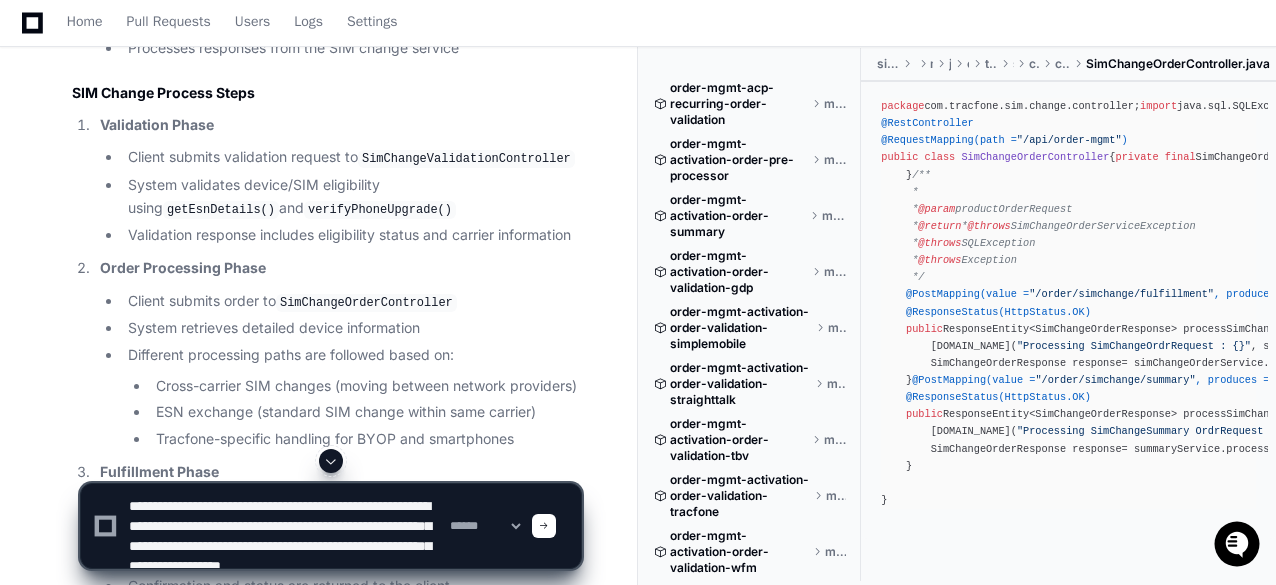 click 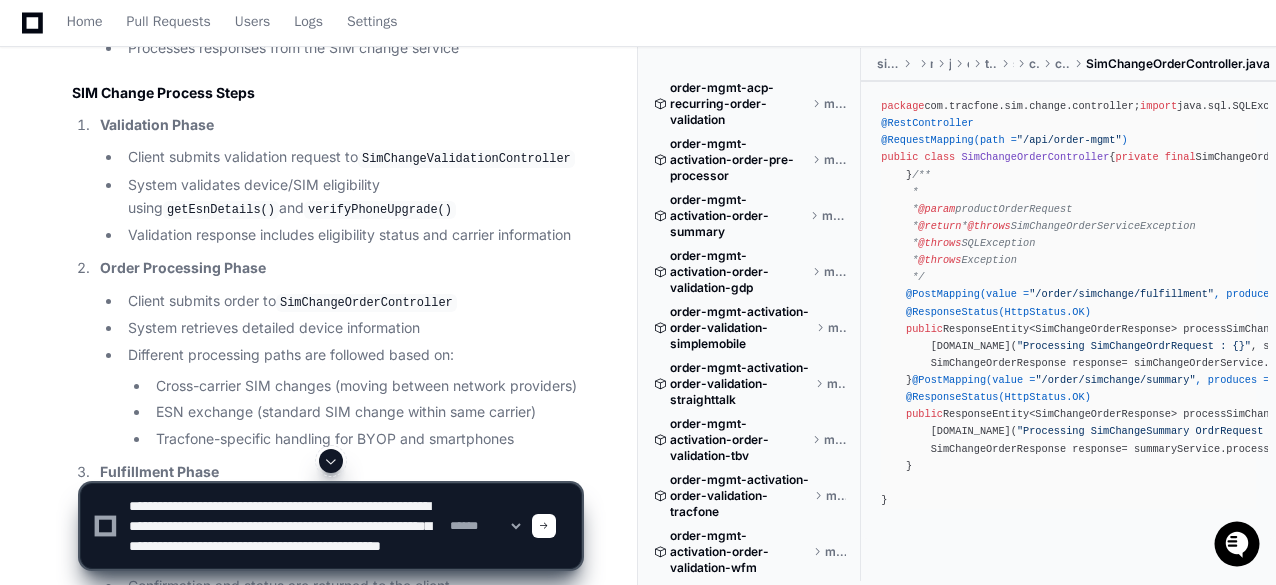 scroll, scrollTop: 20, scrollLeft: 0, axis: vertical 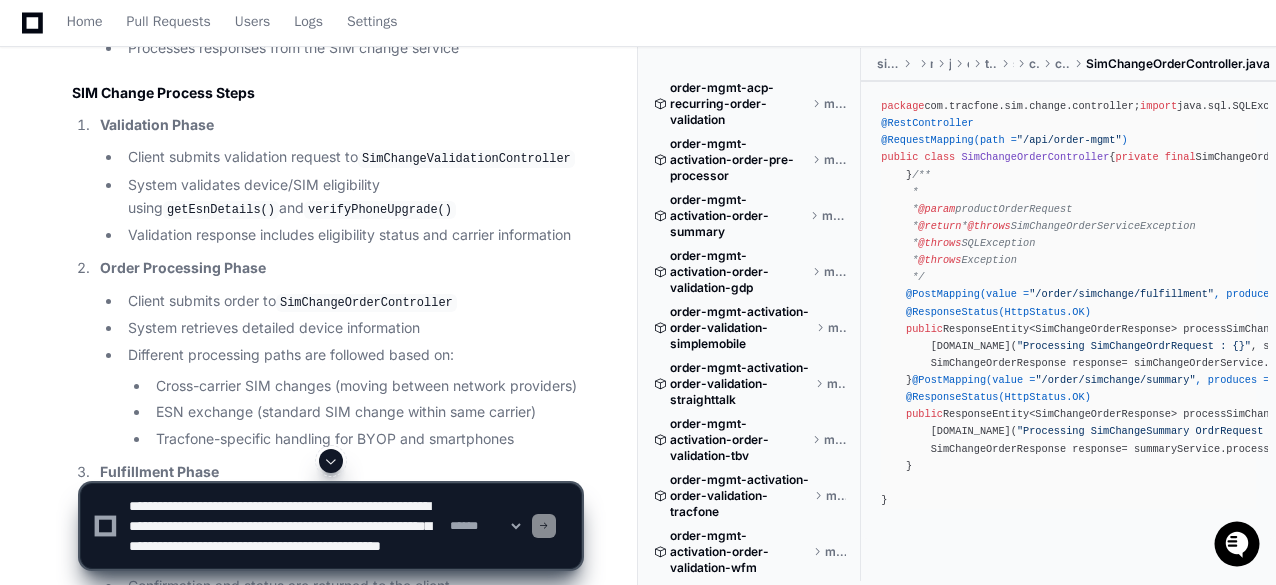 type 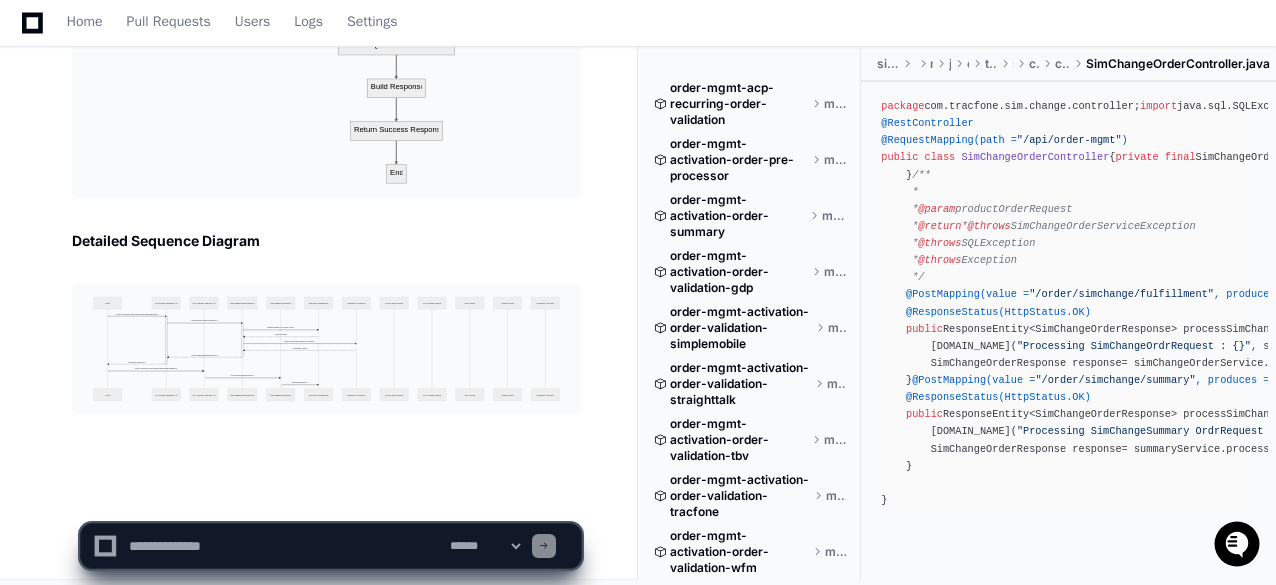 scroll, scrollTop: 8596, scrollLeft: 0, axis: vertical 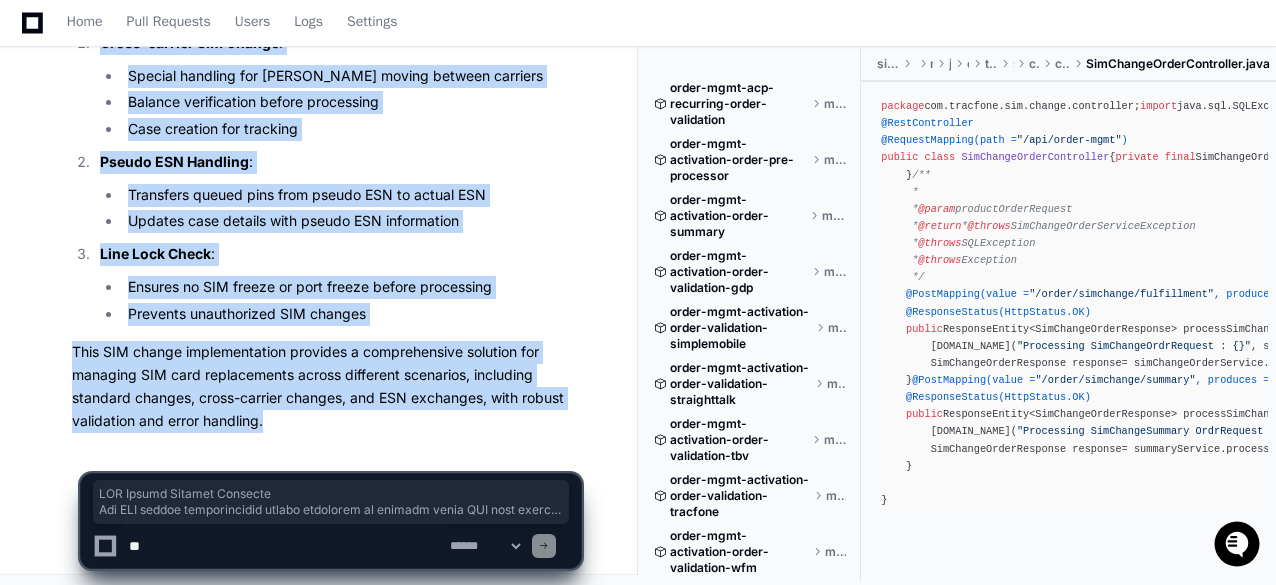 drag, startPoint x: 71, startPoint y: 149, endPoint x: 352, endPoint y: 418, distance: 389.00128 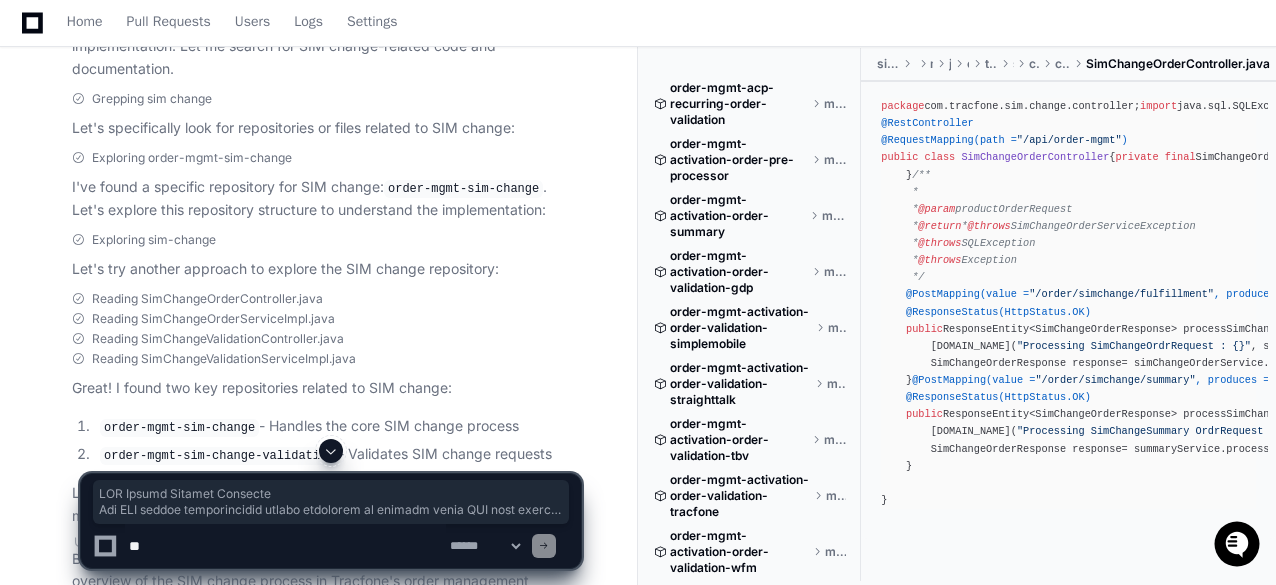 scroll, scrollTop: 400, scrollLeft: 0, axis: vertical 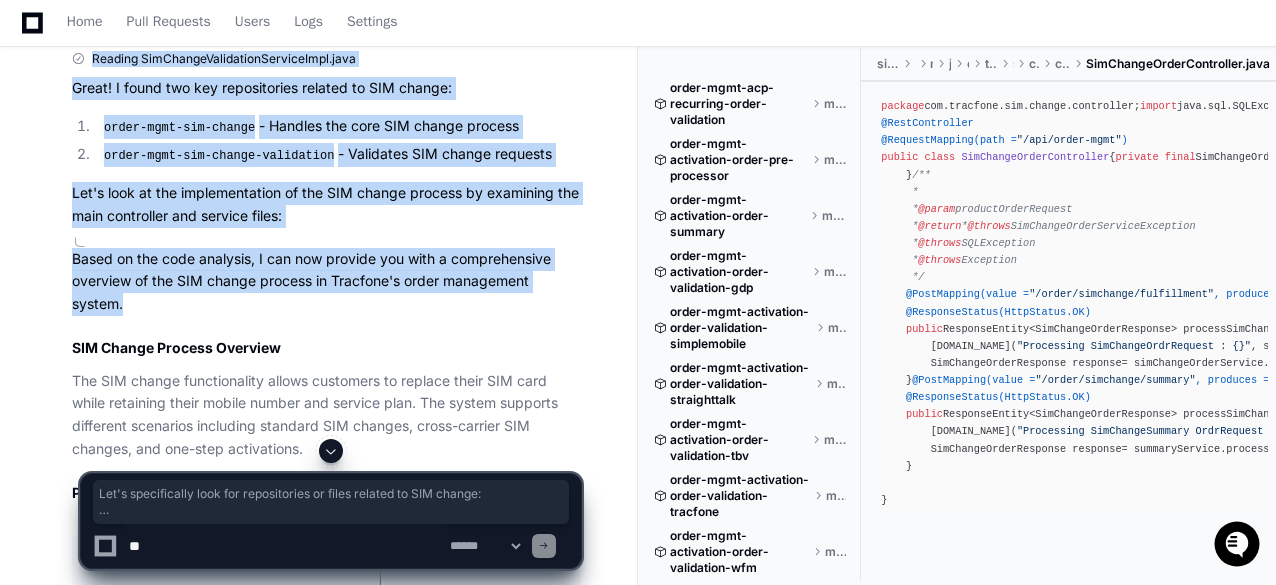 drag, startPoint x: 73, startPoint y: 228, endPoint x: 266, endPoint y: 298, distance: 205.30222 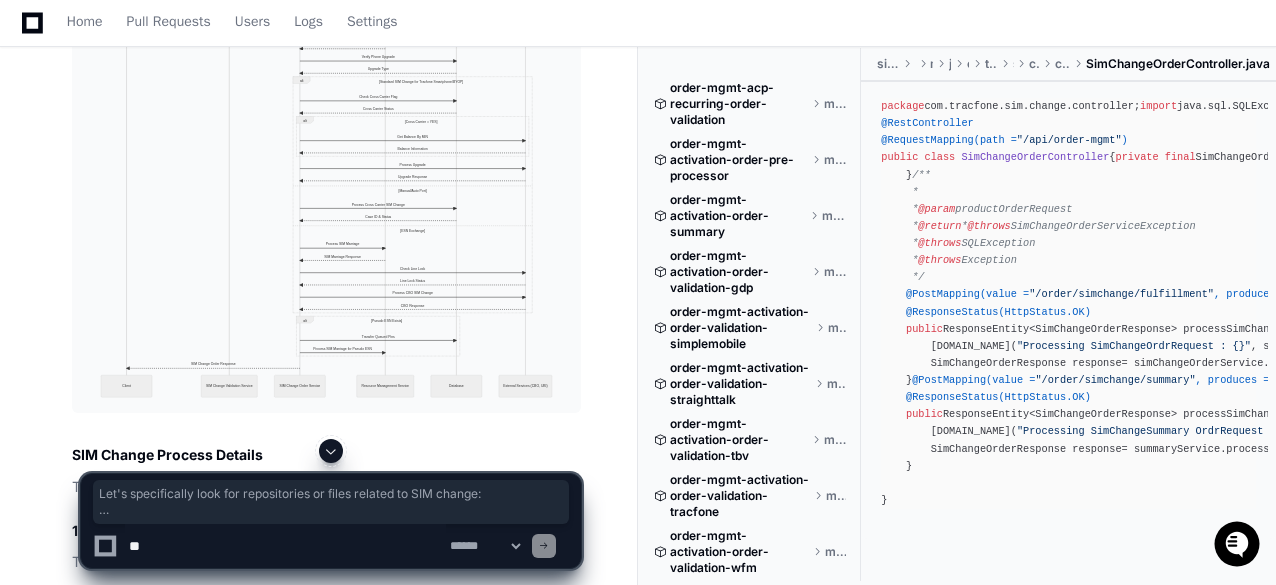 scroll, scrollTop: 2500, scrollLeft: 0, axis: vertical 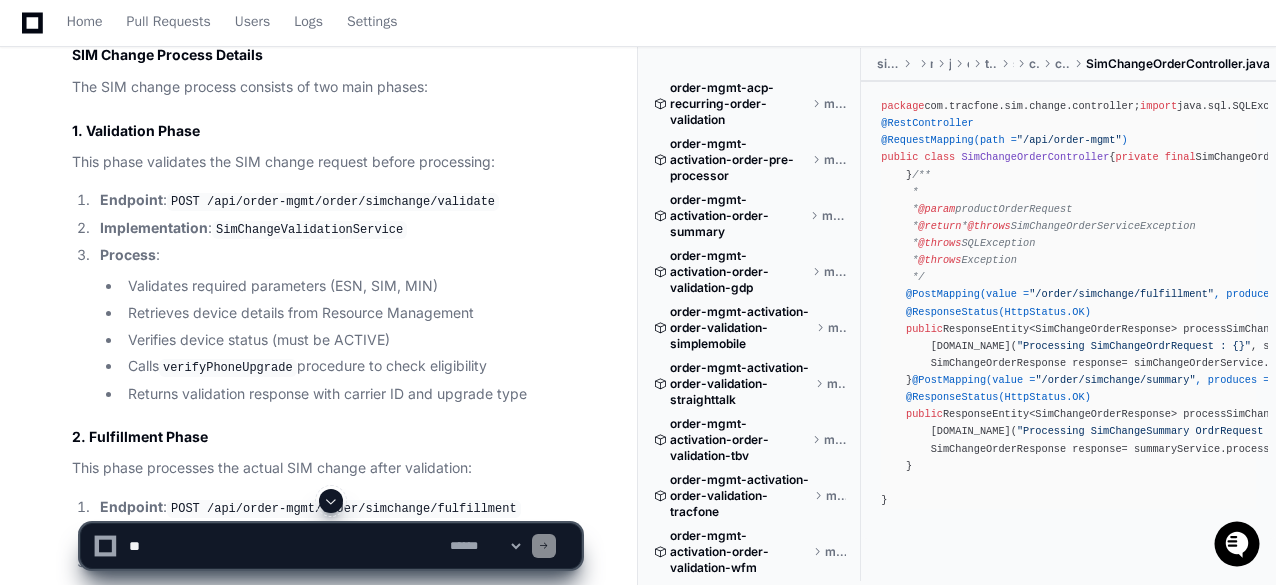 click 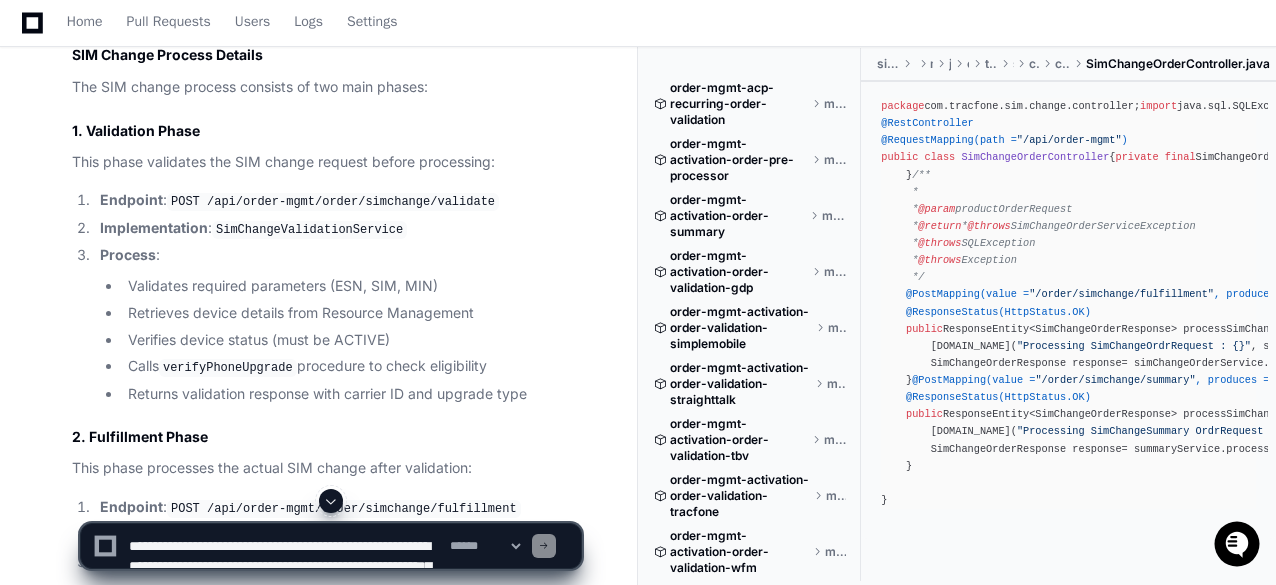 scroll, scrollTop: 6, scrollLeft: 0, axis: vertical 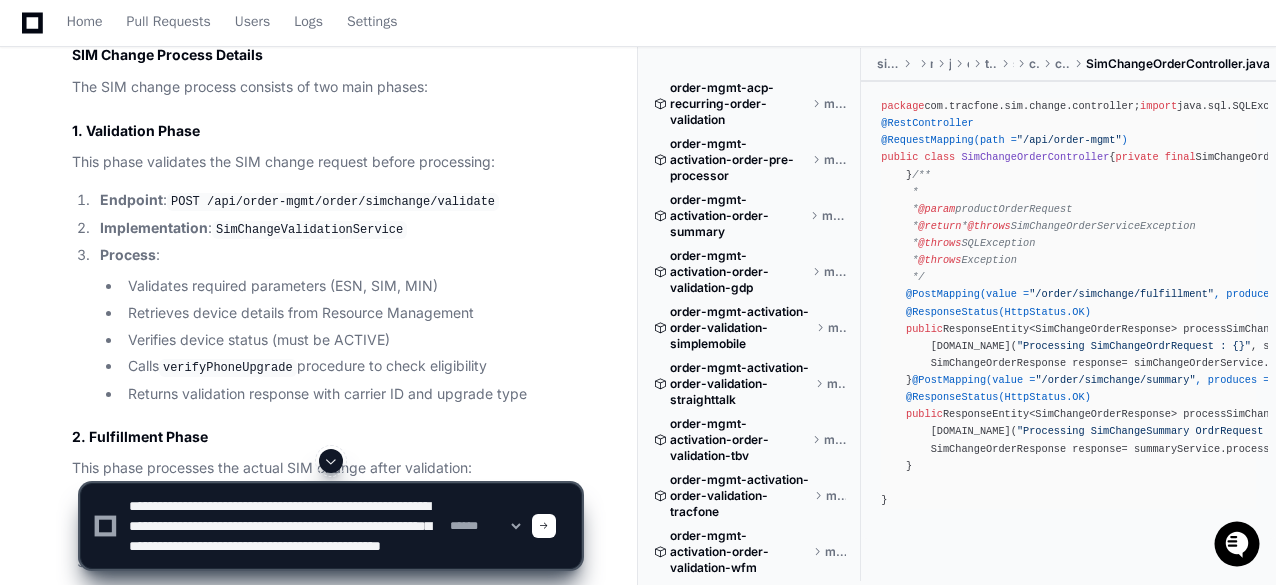 type on "**********" 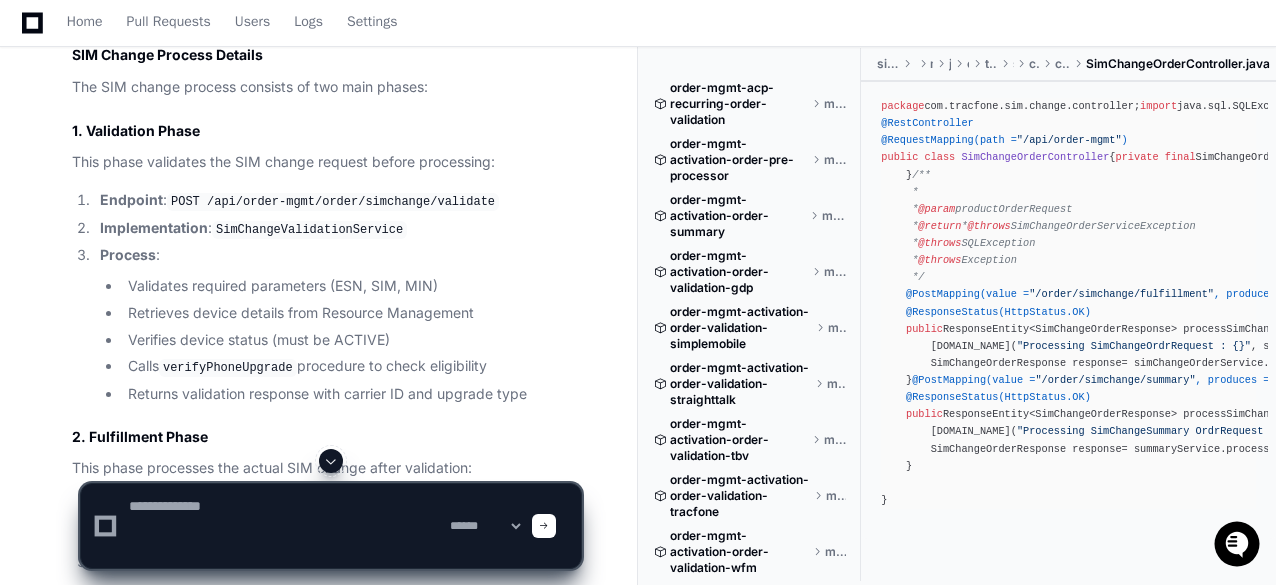 scroll, scrollTop: 0, scrollLeft: 0, axis: both 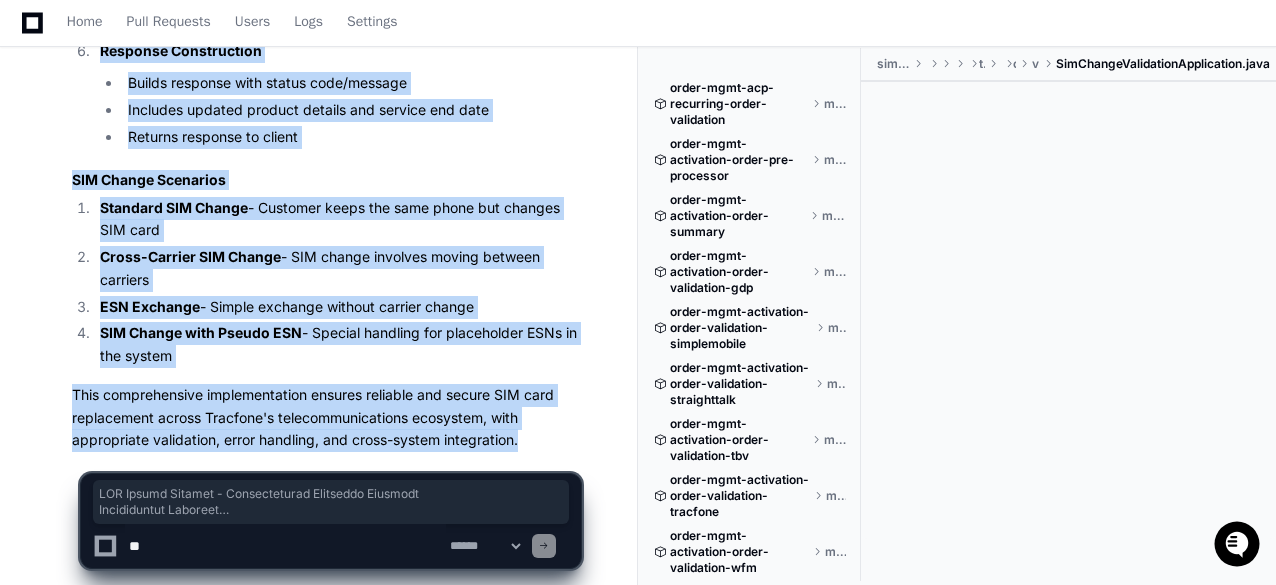 drag, startPoint x: 74, startPoint y: 381, endPoint x: 529, endPoint y: 410, distance: 455.92325 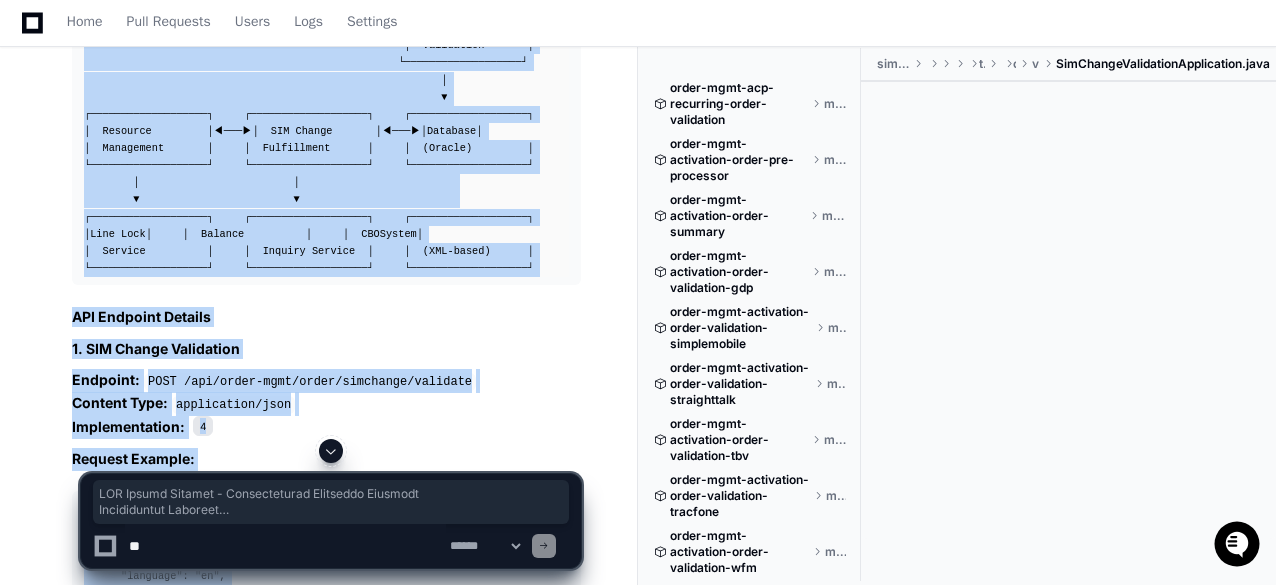 scroll, scrollTop: 5376, scrollLeft: 0, axis: vertical 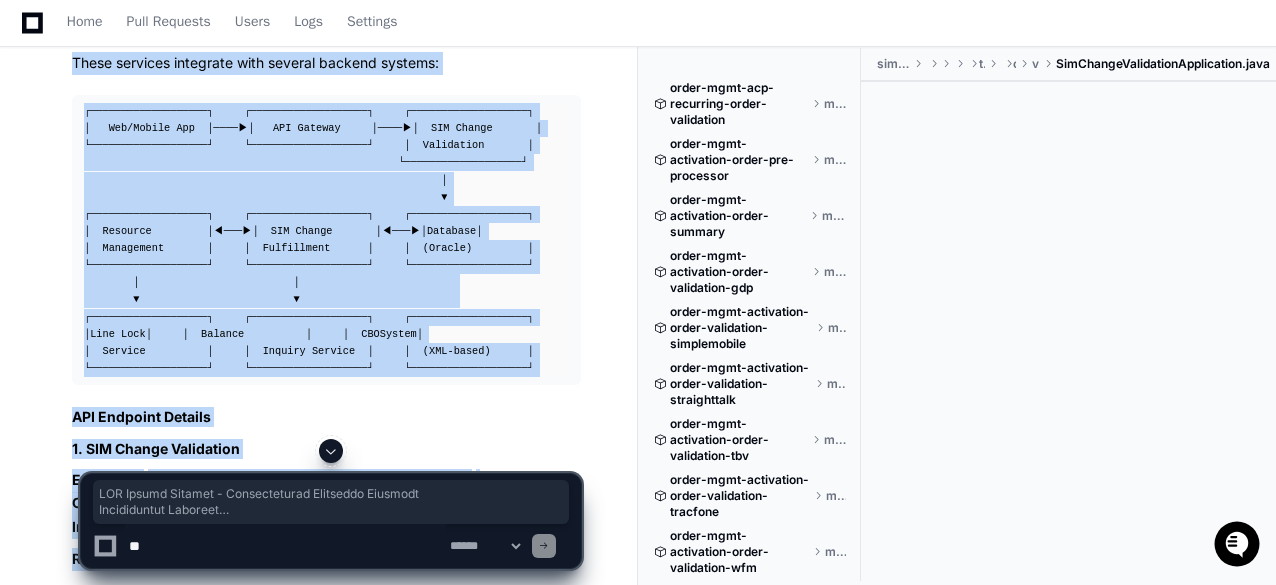 click on "swathi.baby.packumala an hour ago Provide me details with sequence diagram, flow diagram of SIM change
PlayerZero an hour ago Thinking Researching SIM change process flow diagram sequence  The user is asking for details about the SIM change process in the codebases, including sequence diagrams and flow diagrams. Let's search the repositories to find information about SIM change functionality.
First, I'll search for repositories or files specifically related to SIM change:  I'll help you understand the SIM change process by exploring the relevant repositories and extracting information about its workflow and implementation. Let me search for SIM change-related code and documentation.
Grepping sim change Let's specifically look for repositories or files related to SIM change:
Exploring order-mgmt-sim-change I've found a specific repository for SIM change:  order-mgmt-sim-change . Let's explore this repository structure to understand the implementation:" 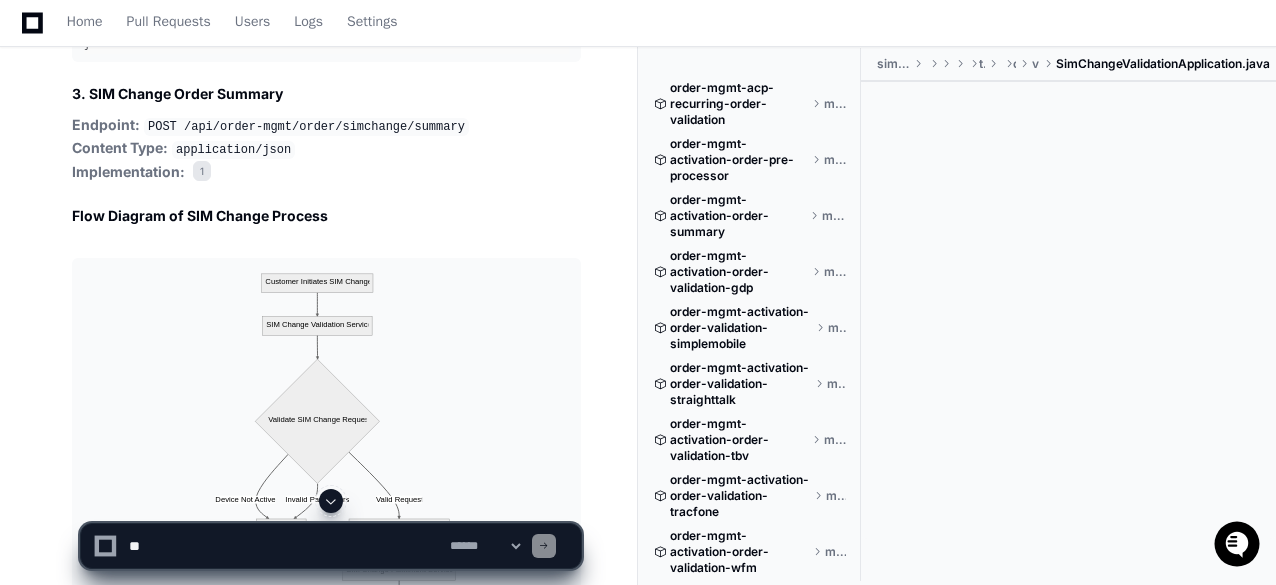 scroll, scrollTop: 7876, scrollLeft: 0, axis: vertical 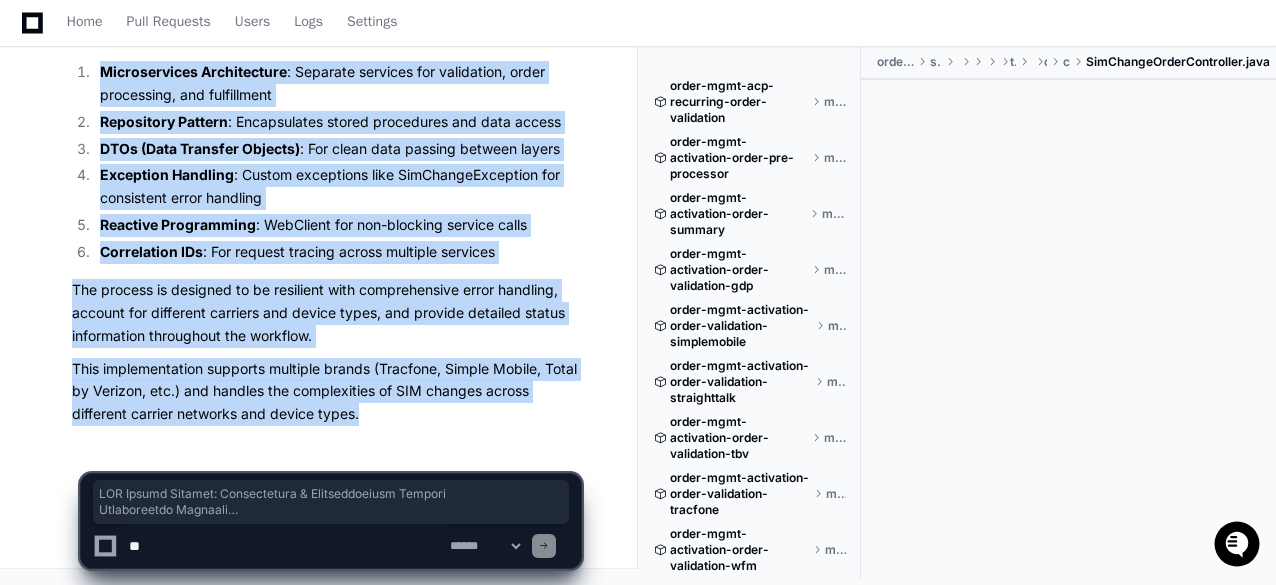drag, startPoint x: 66, startPoint y: 389, endPoint x: 382, endPoint y: 421, distance: 317.61612 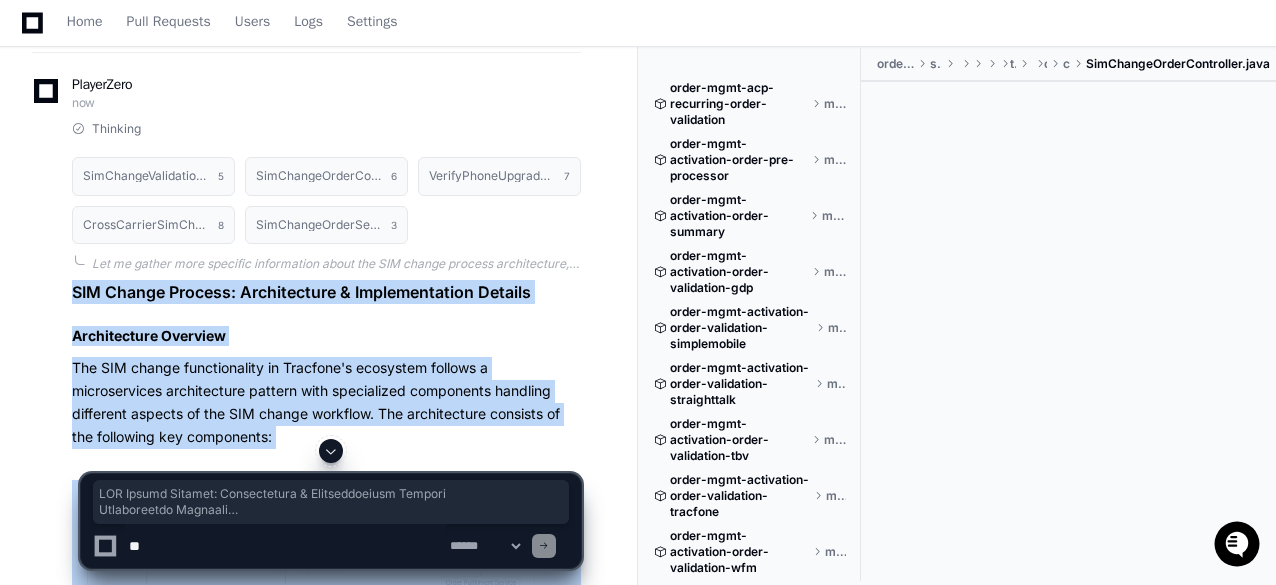 scroll, scrollTop: 5338, scrollLeft: 0, axis: vertical 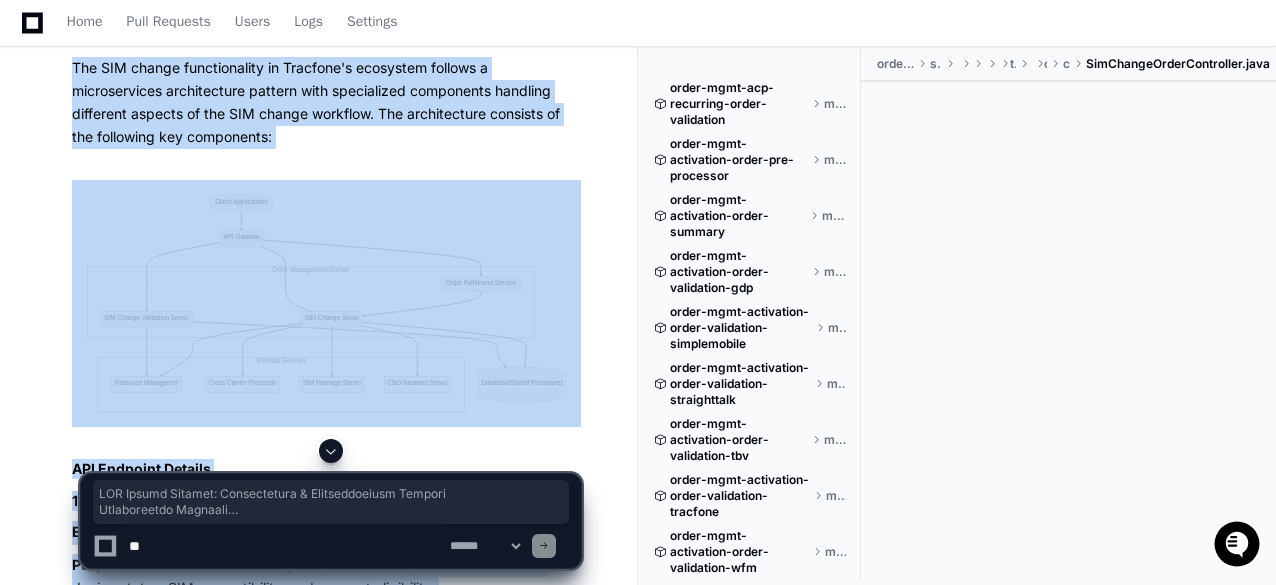 click on "swathi.baby.packumala an hour ago Provide me details with sequence diagram, flow diagram of SIM change
PlayerZero an hour ago Thinking Researching SIM change flow sequence diagram I'll search for information on the SIM change process in the codebase and provide you with detailed sequence and flow diagrams.
Researching order-mgmt-sim-change implementation Let me try a more targeted search for the SIM change implementation:
Exploring order-mgmt-sim-change Let me try to find the core files in the SIM change repository:
Grepping SIM change (*.java|*.xml|*.md|*.json) Let me try a broader search for SIM change related files:
Exploring order-mgmt-sim-change-validation Let me try specifically with the SIM change validation repository:
Grepping SimChange Let me search for SIM change in any file formats:
Exploring order-mgmt-sim-change Let me check the structure of the SIM change repository and read the key files to understand the flow:
2 3 4" 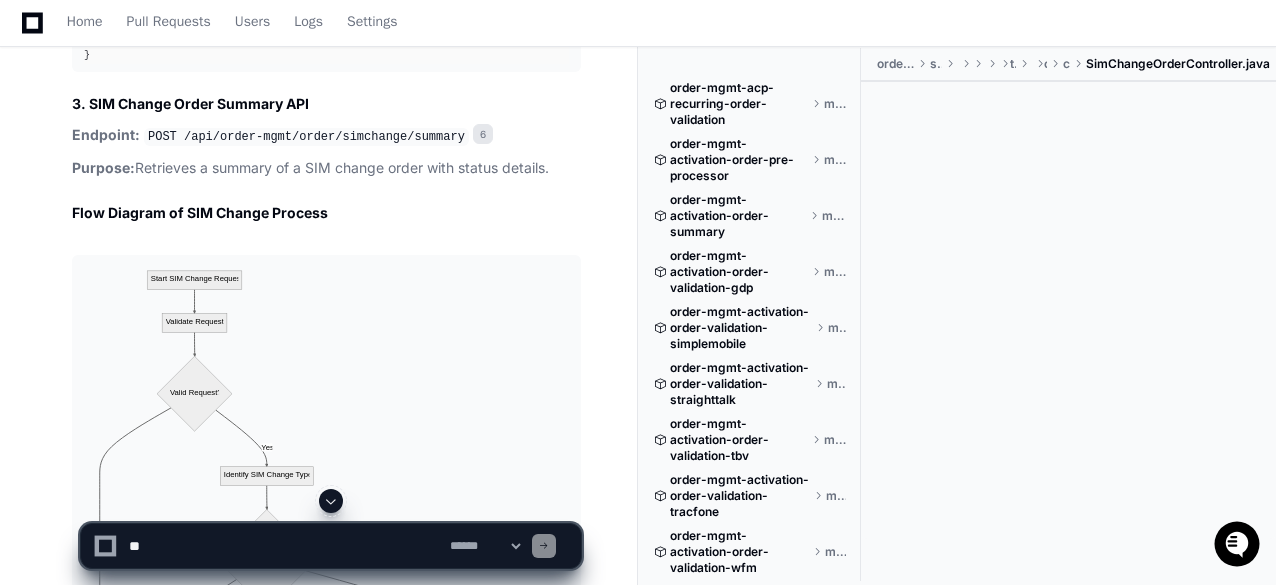 scroll, scrollTop: 7838, scrollLeft: 0, axis: vertical 